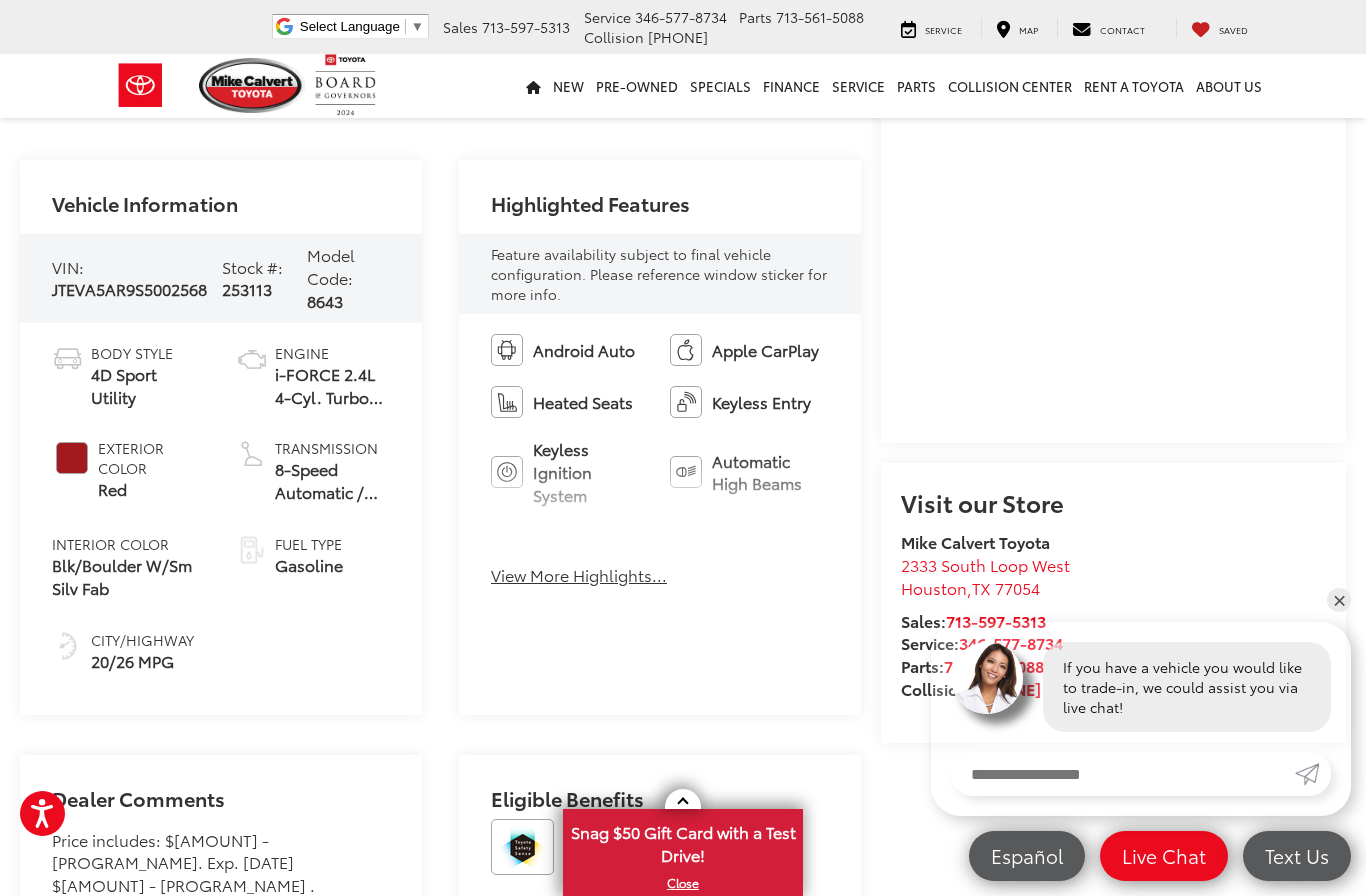 scroll, scrollTop: -11, scrollLeft: 0, axis: vertical 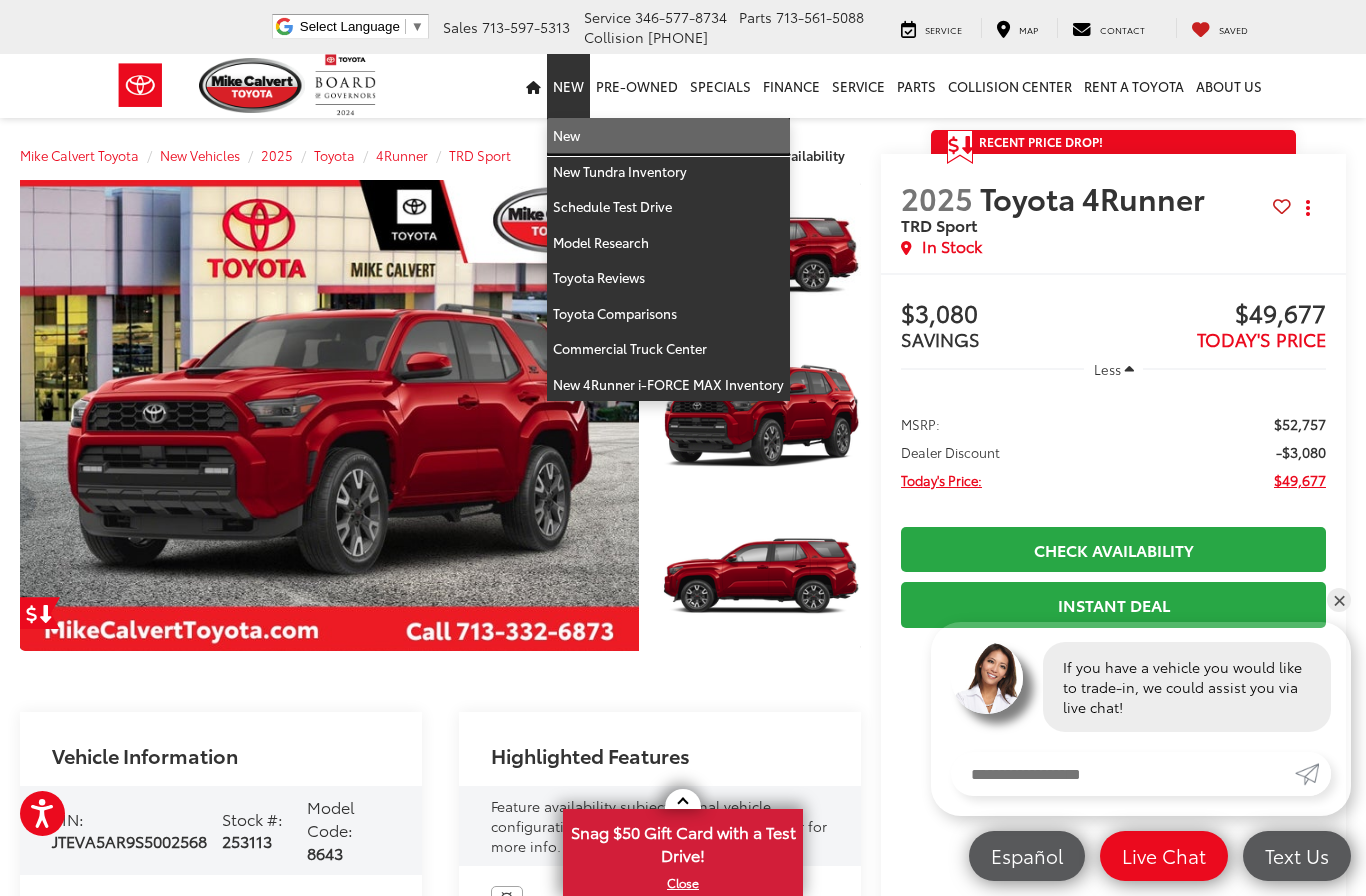 click on "New" at bounding box center [668, 136] 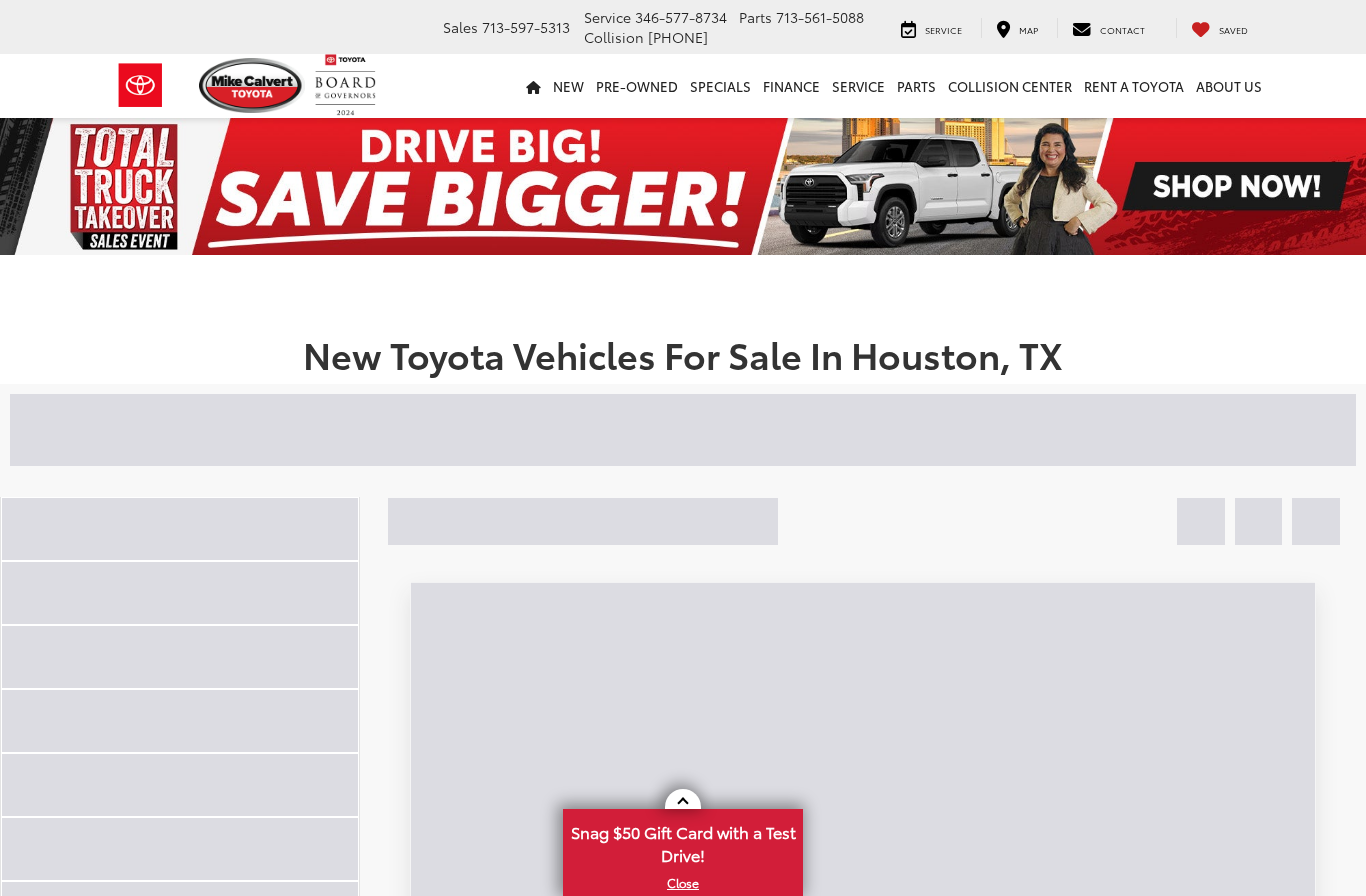 scroll, scrollTop: 0, scrollLeft: 0, axis: both 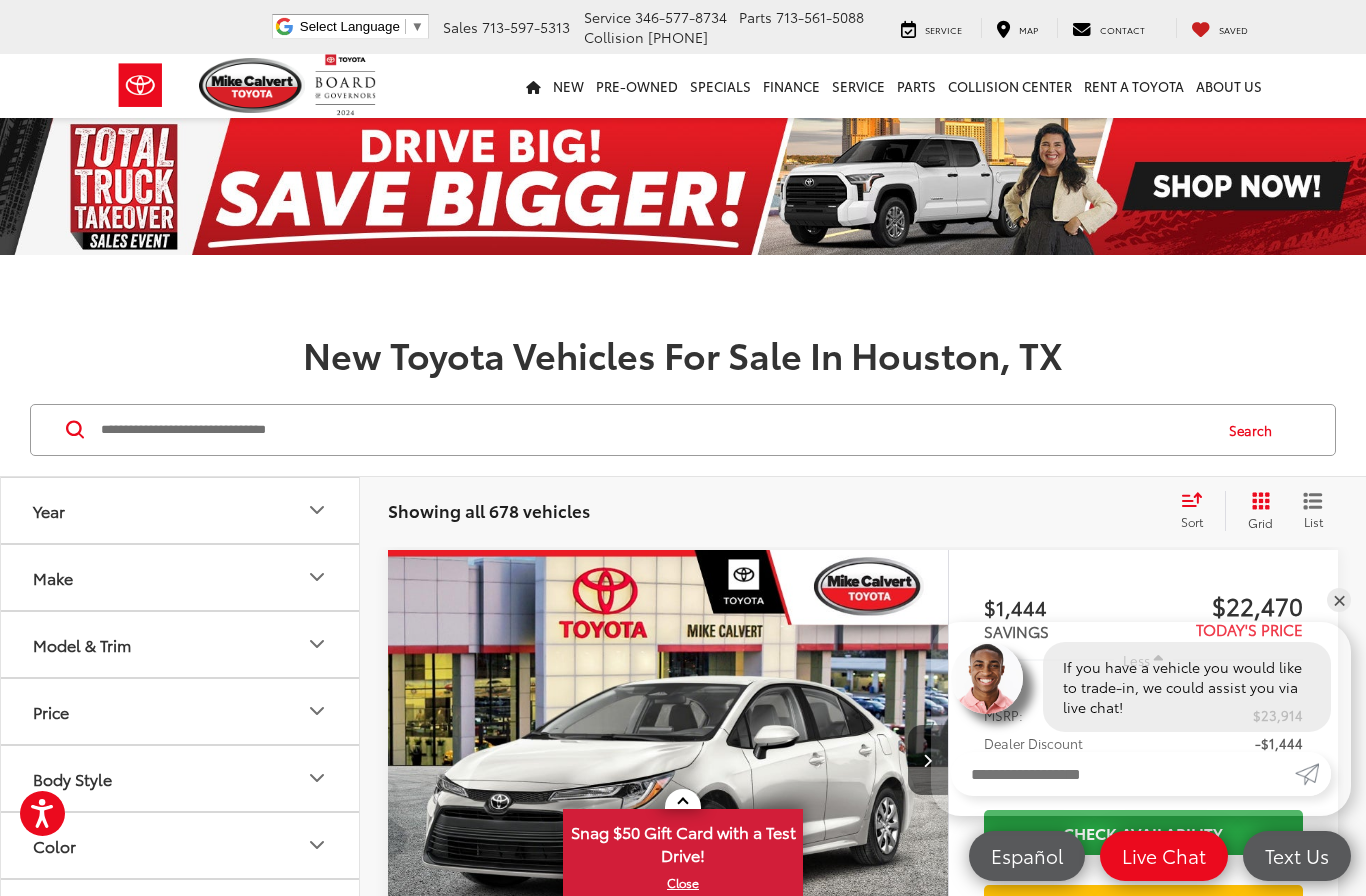click on "Model & Trim" at bounding box center [82, 644] 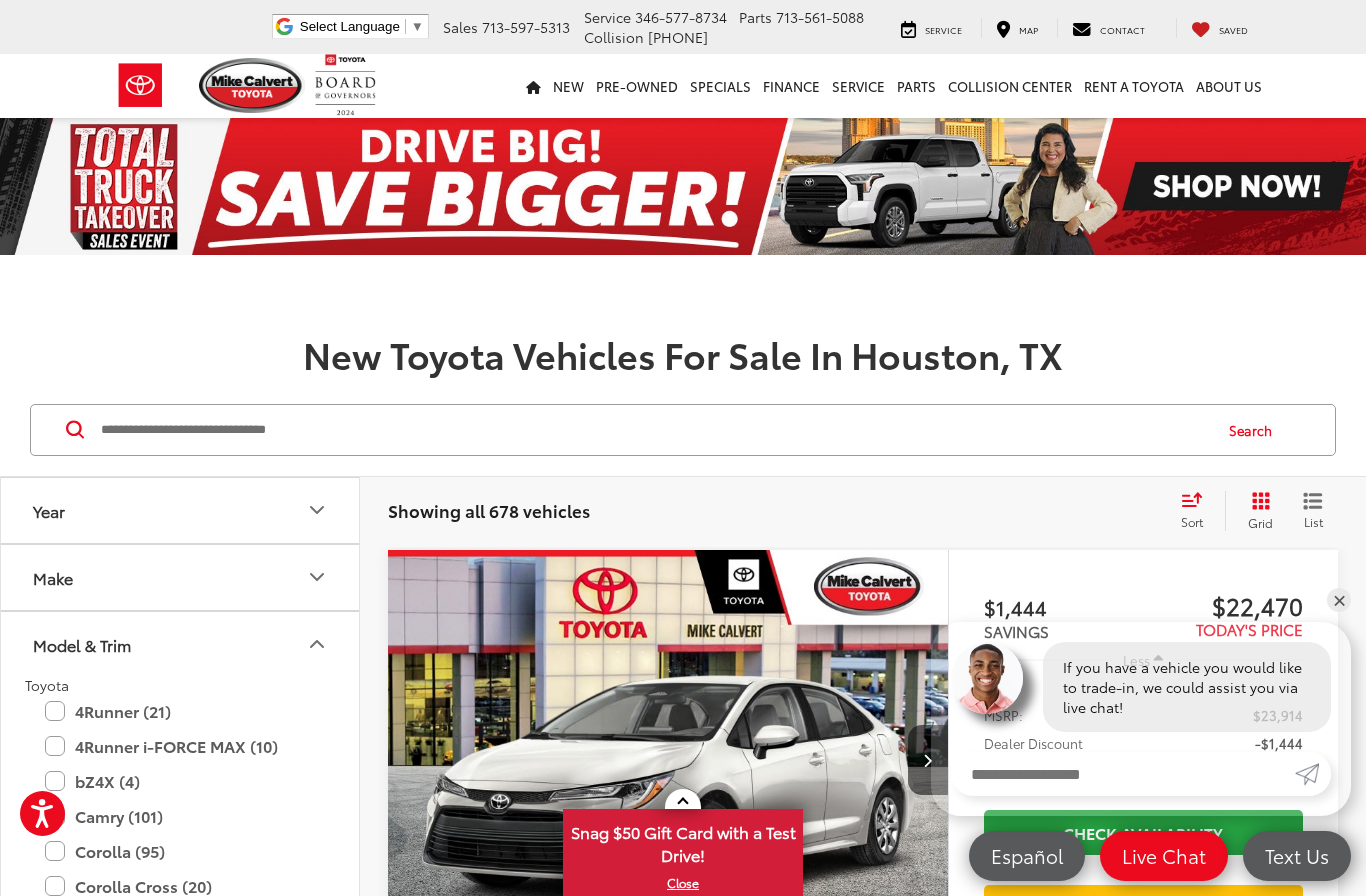 scroll, scrollTop: 663, scrollLeft: 0, axis: vertical 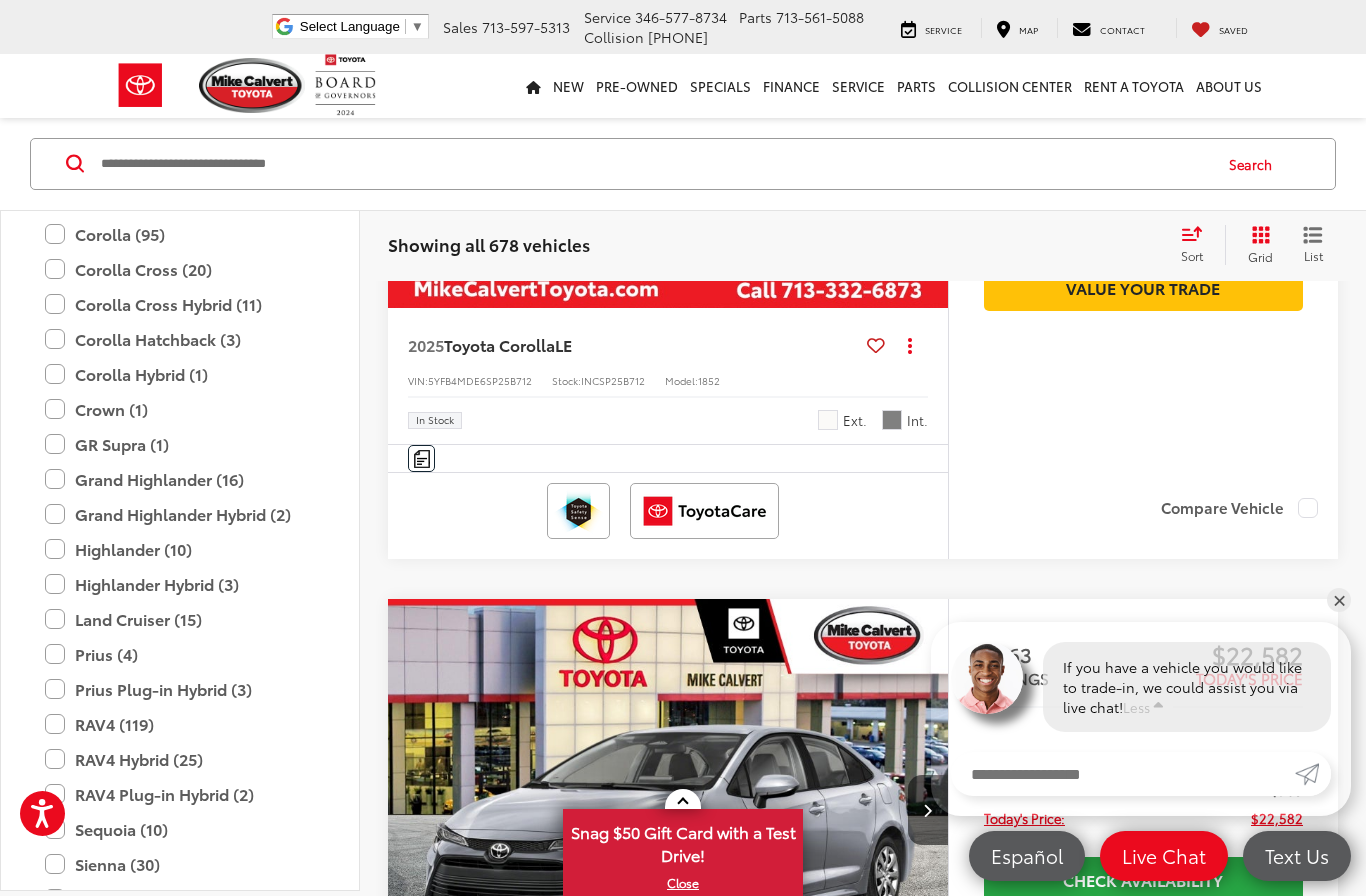 click on "GR Supra (1)" at bounding box center (180, 444) 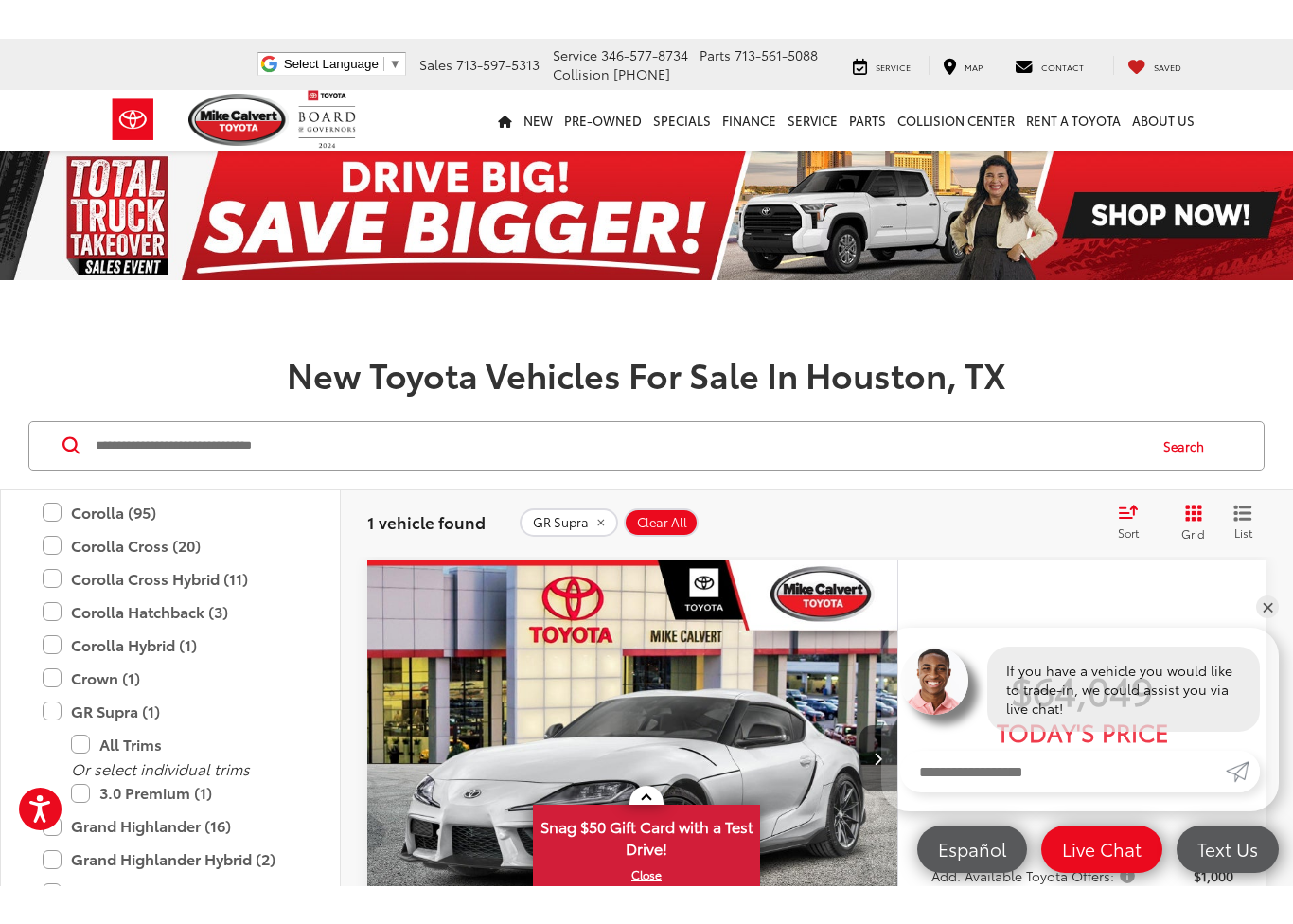 scroll, scrollTop: 232, scrollLeft: 0, axis: vertical 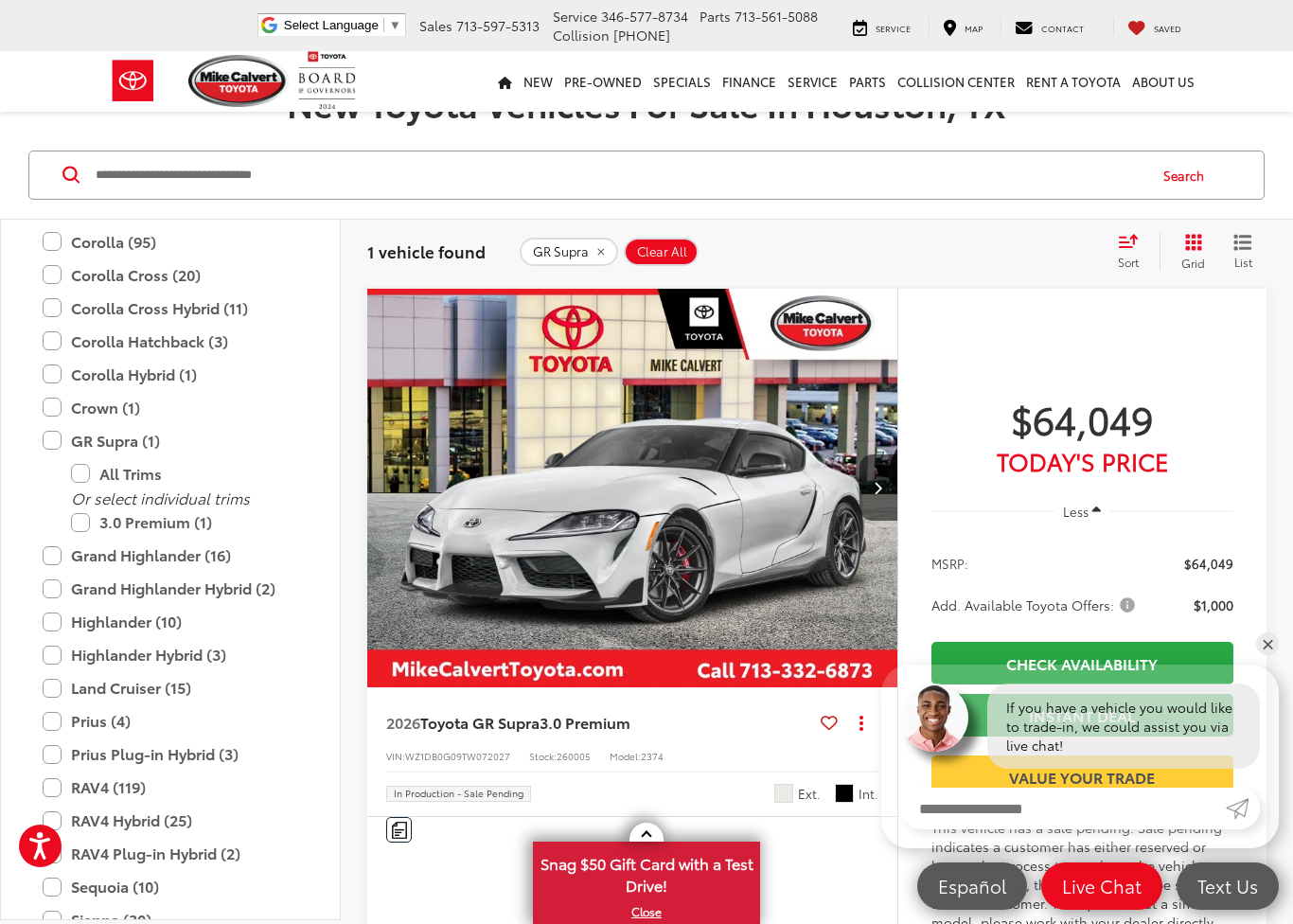 click on "GR Supra (1)" at bounding box center (170, 440) 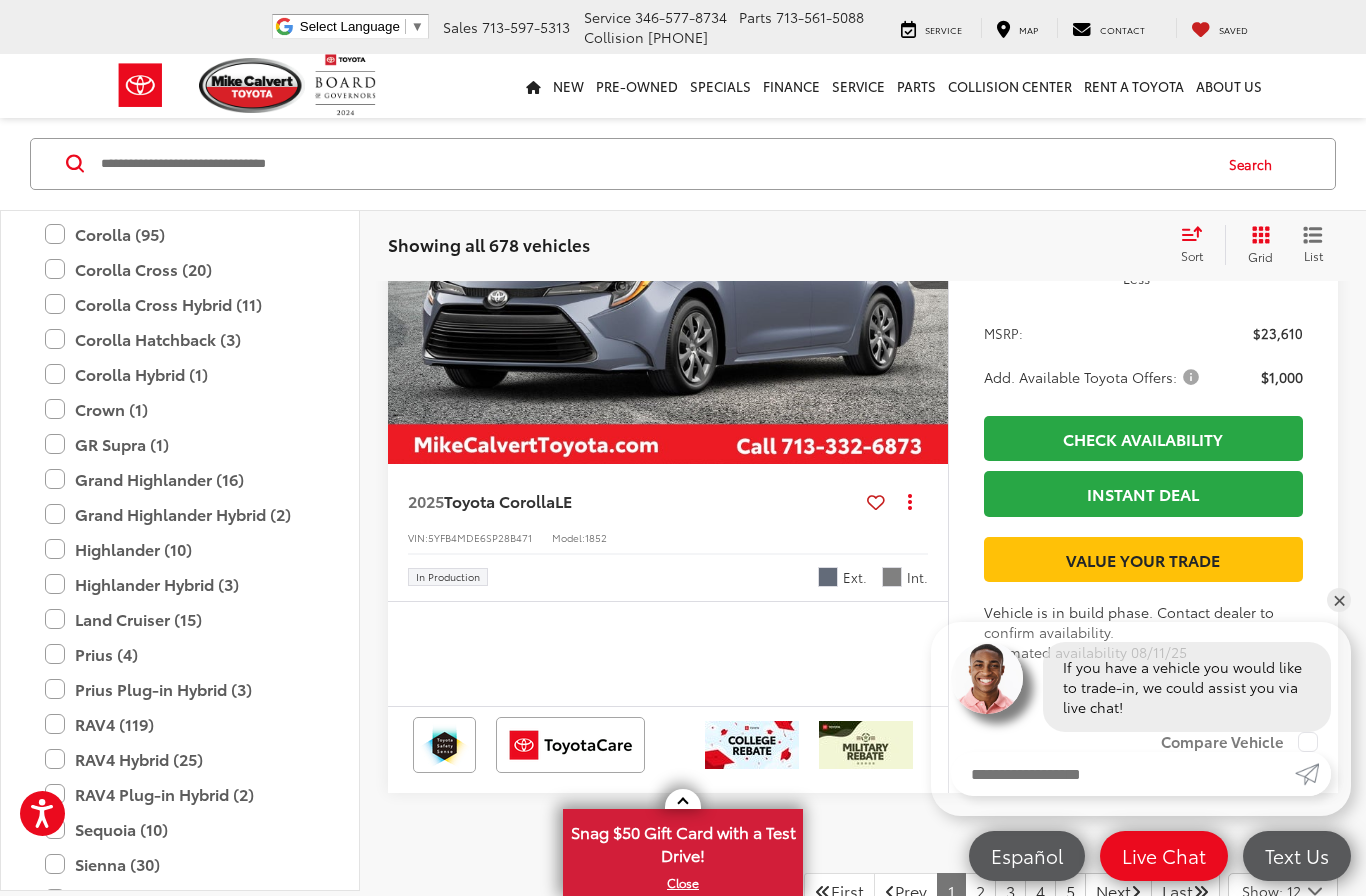 scroll, scrollTop: 8643, scrollLeft: 0, axis: vertical 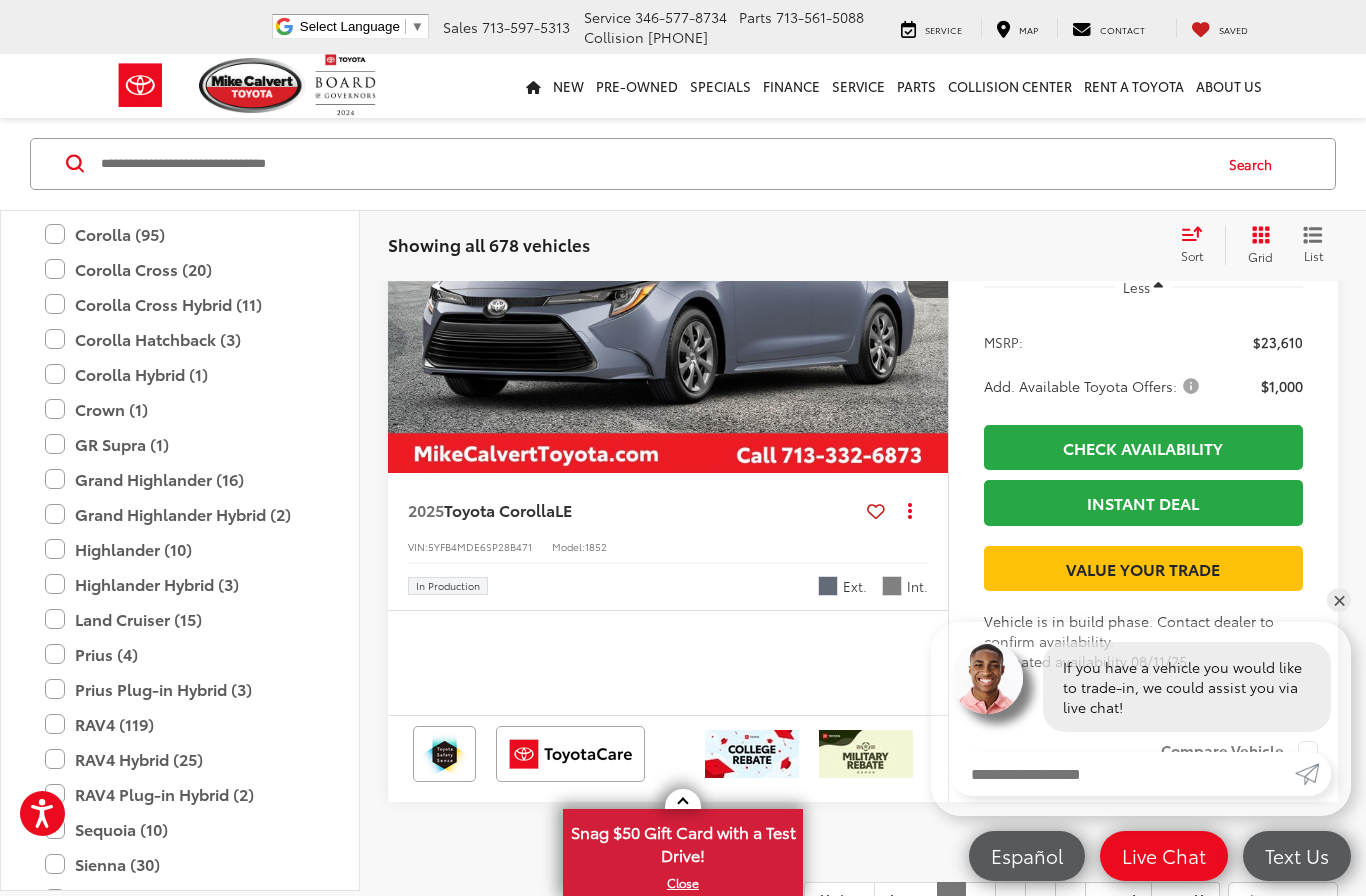 click on "Search" at bounding box center (683, 164) 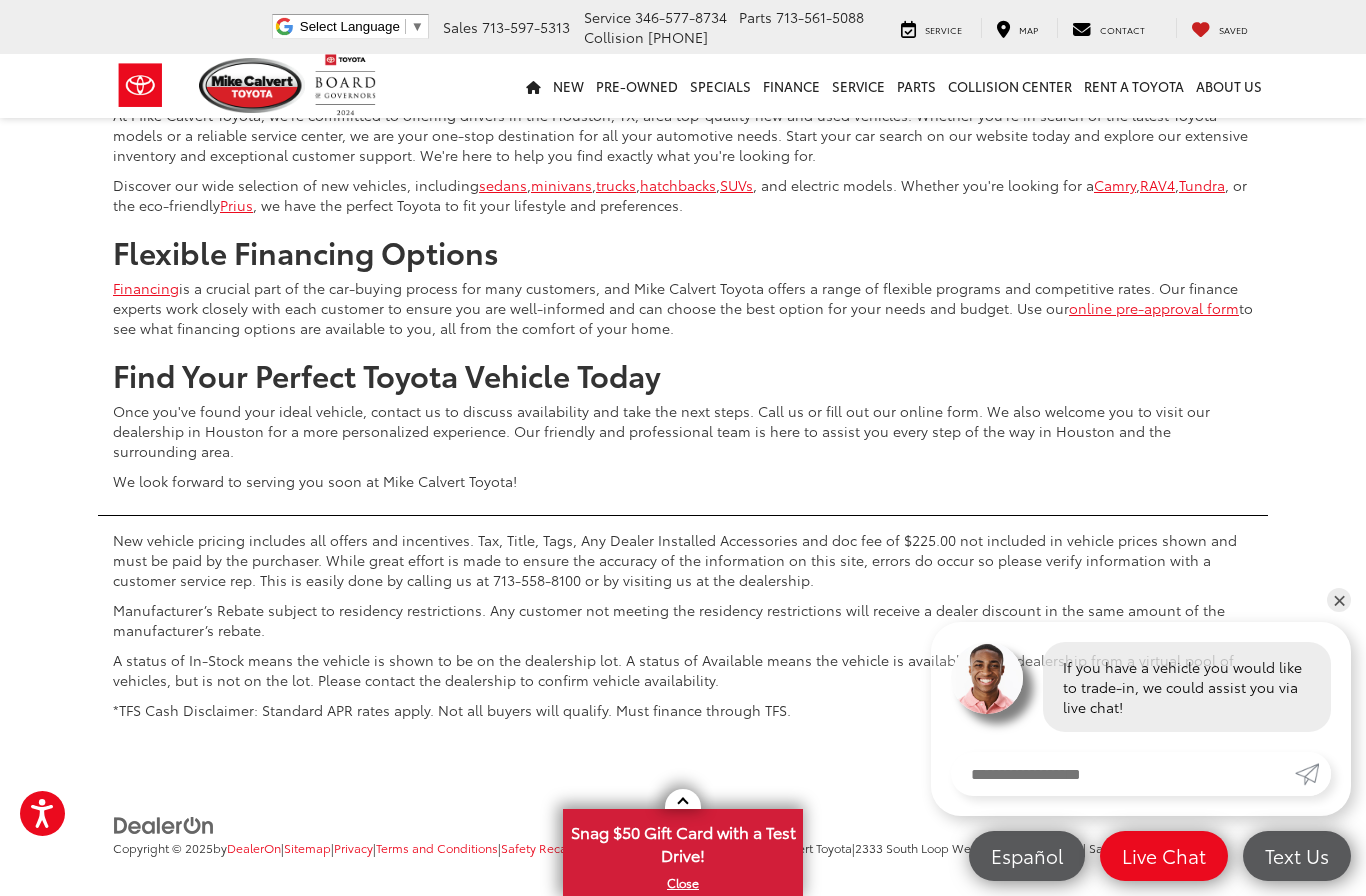 click on "Accessibility Screen-Reader Guide, Feedback, and Issue Reporting | New window
Mike Calvert Toyota
Select Language ​ ▼
Sales
[PHONE]
Service
[PHONE]
Parts
[PHONE]
Collision
[PHONE]
[NUMBER] [STREET]
[CITY], [STATE] [ZIP]
Service
Map
Contact
Saved
Saved
Mike Calvert Toyota
Saved
Directions
New
New
New Tundra Inventory
Schedule Test Drive
Model Research
Toyota Reviews
Toyota Comparisons
Commercial Truck Center
New 4Runner i-FORCE MAX Inventory
Pre-Owned
Pre-Owned
Toyota Certified Pre-Owned Vehicles" at bounding box center [683, -2580] 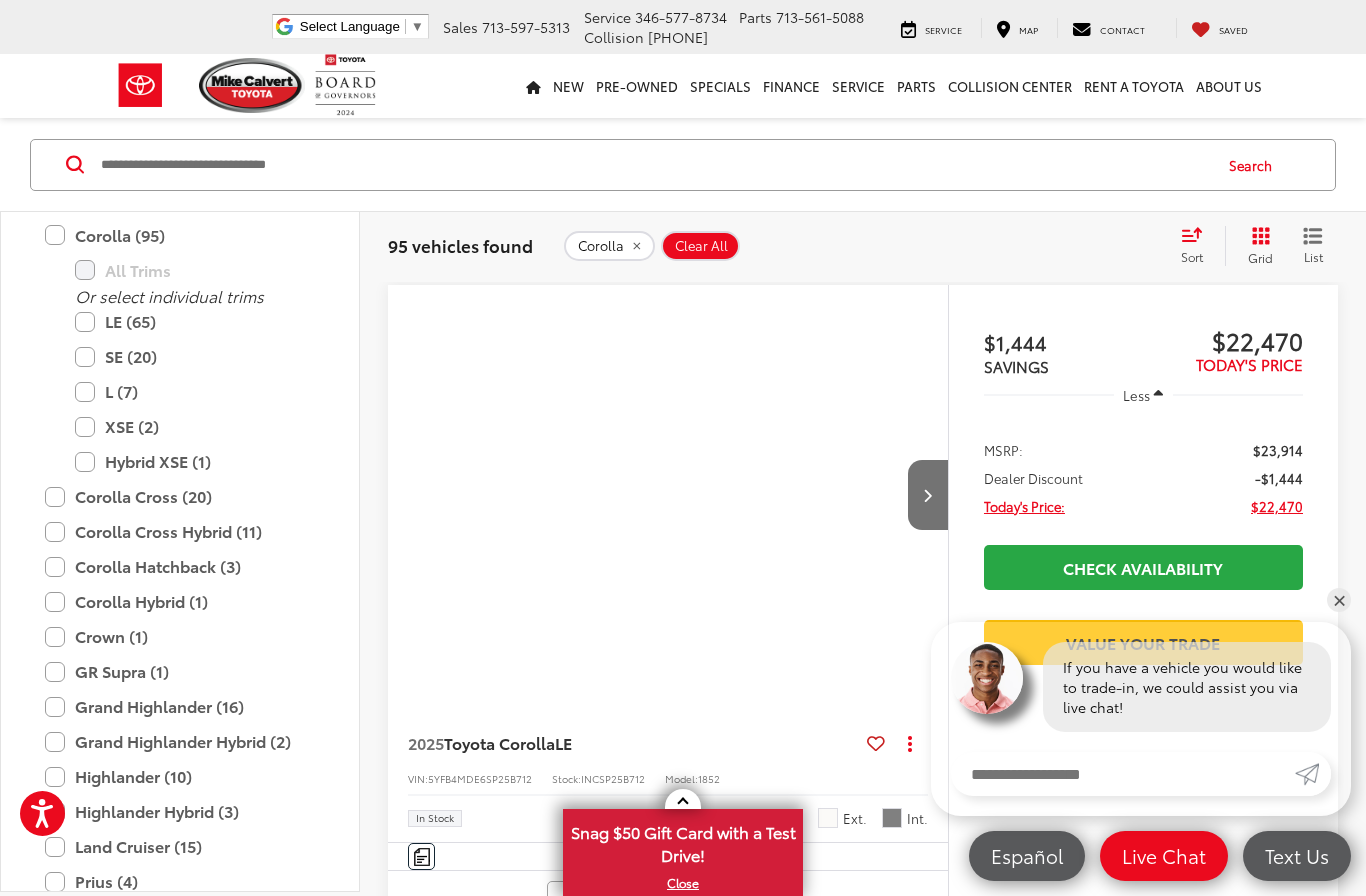 click on "Corolla (95)" at bounding box center (180, 235) 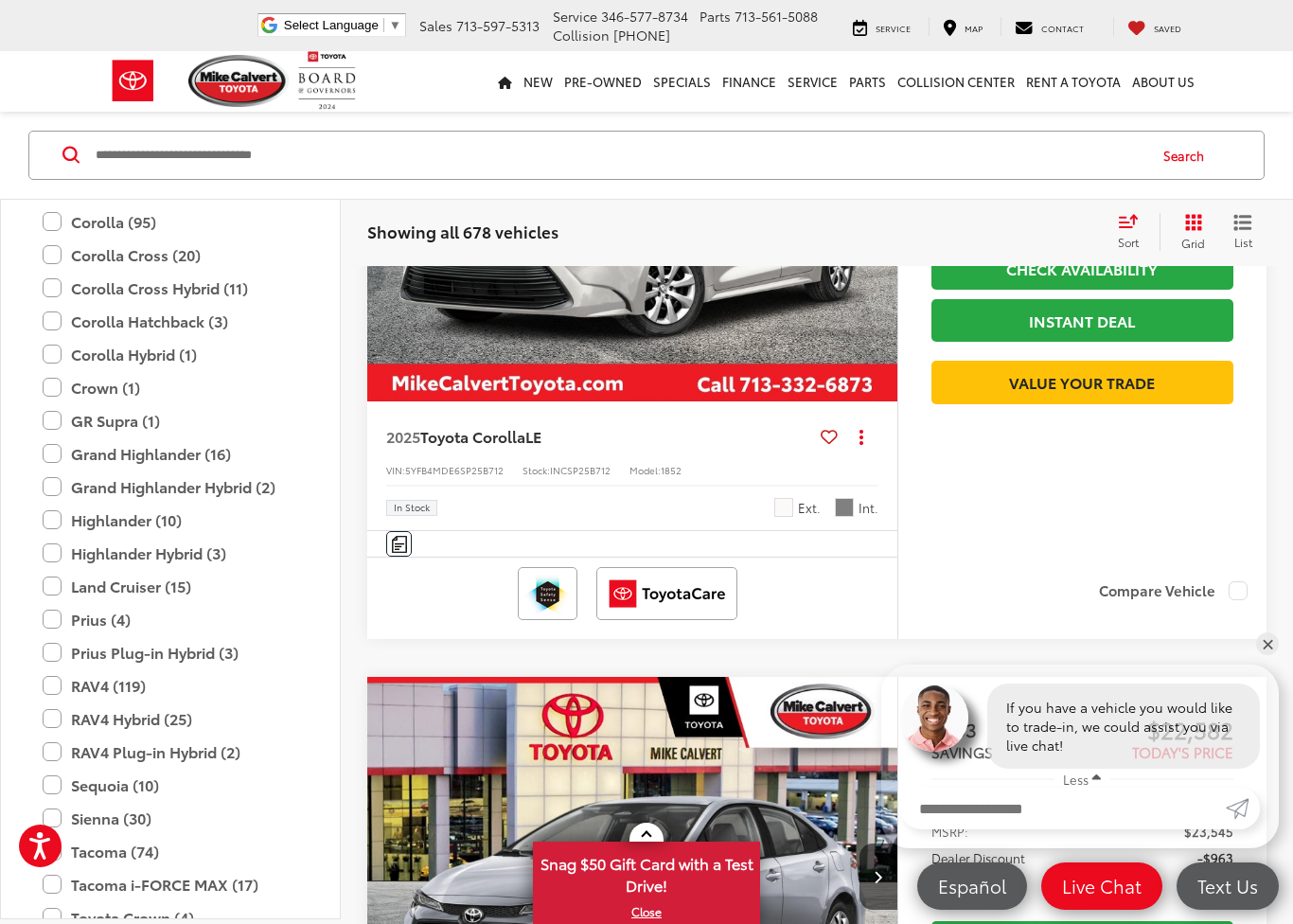 scroll, scrollTop: 459, scrollLeft: 0, axis: vertical 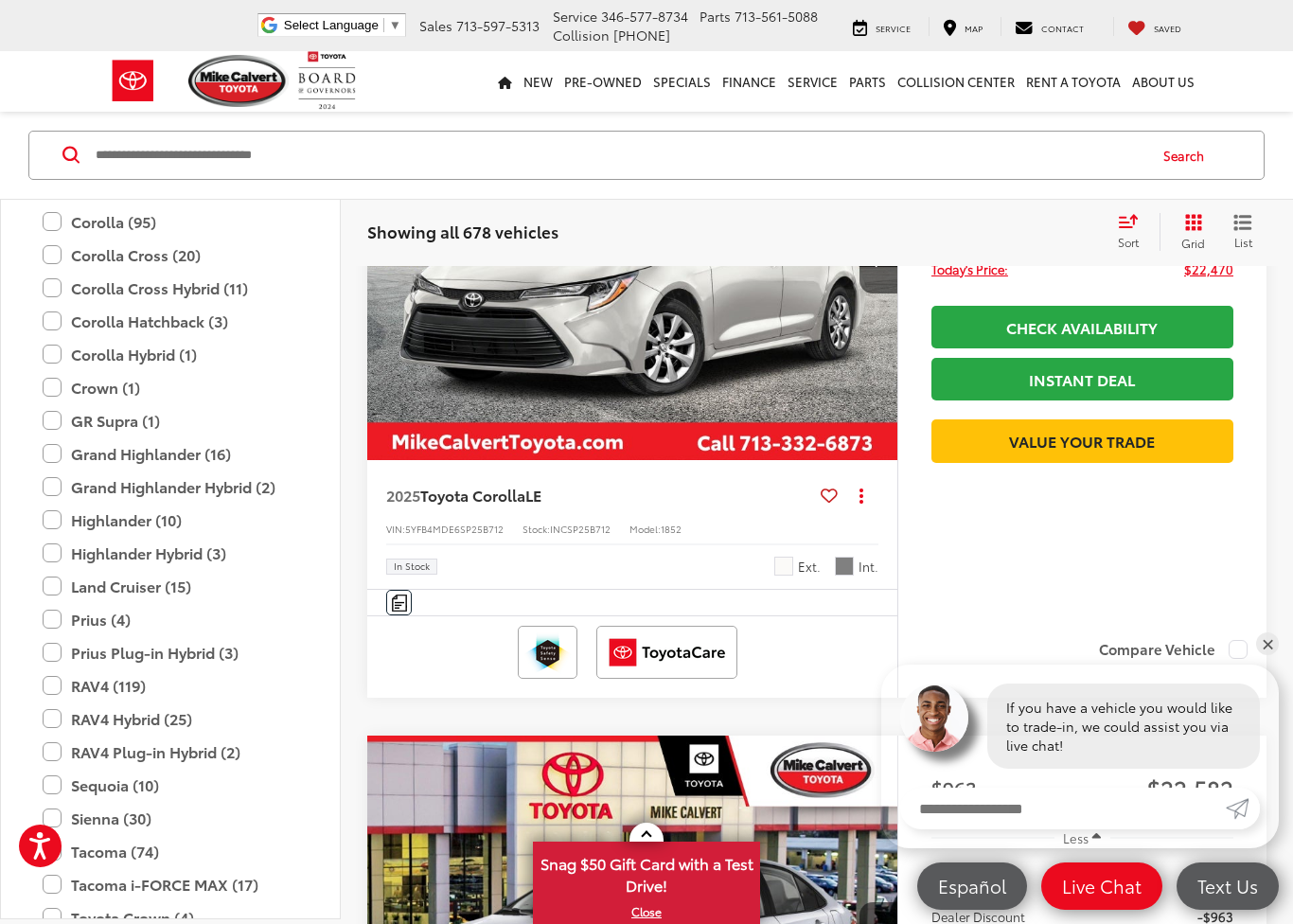 click at bounding box center (619, 155) 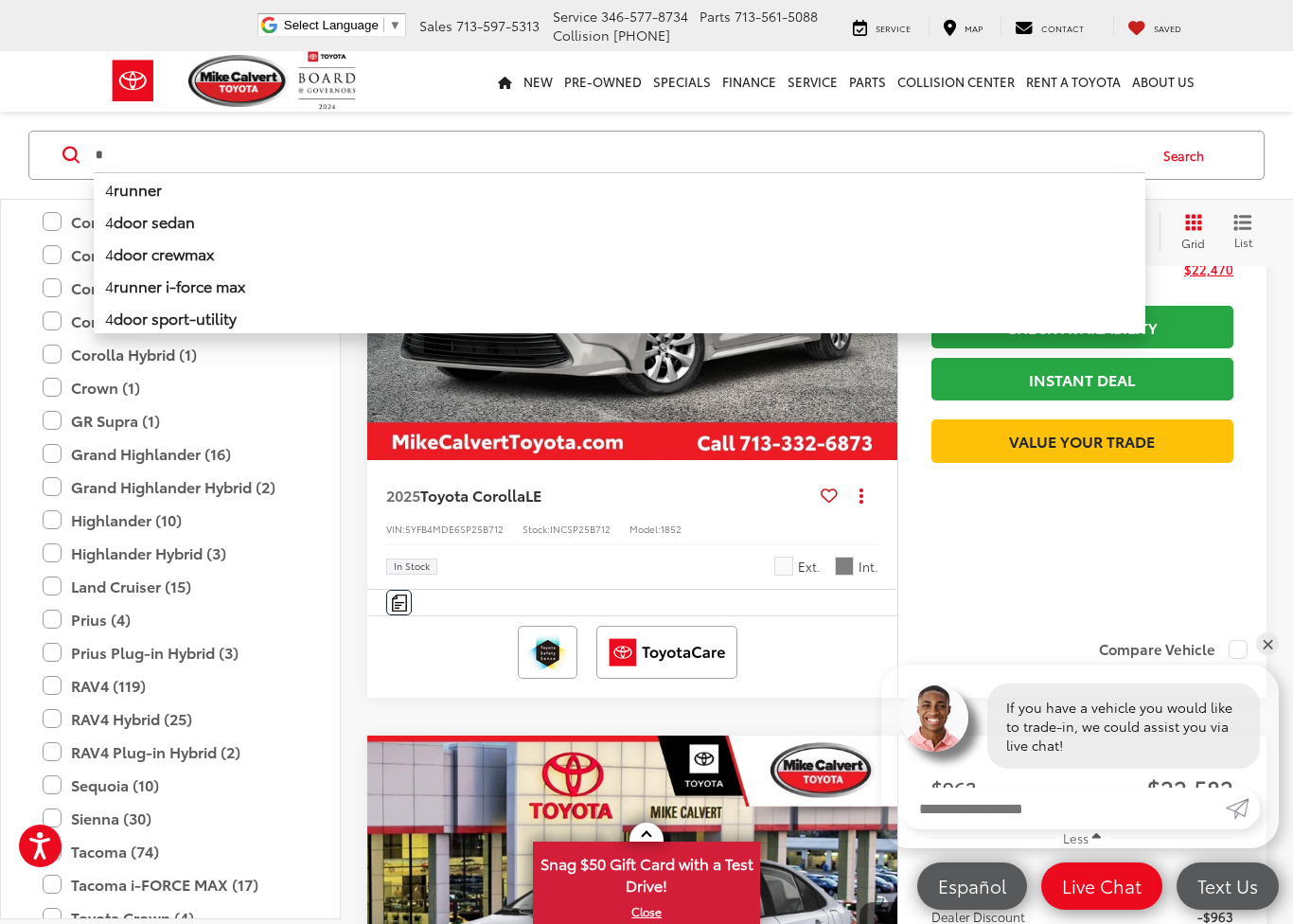 click on "runner" at bounding box center [137, 188] 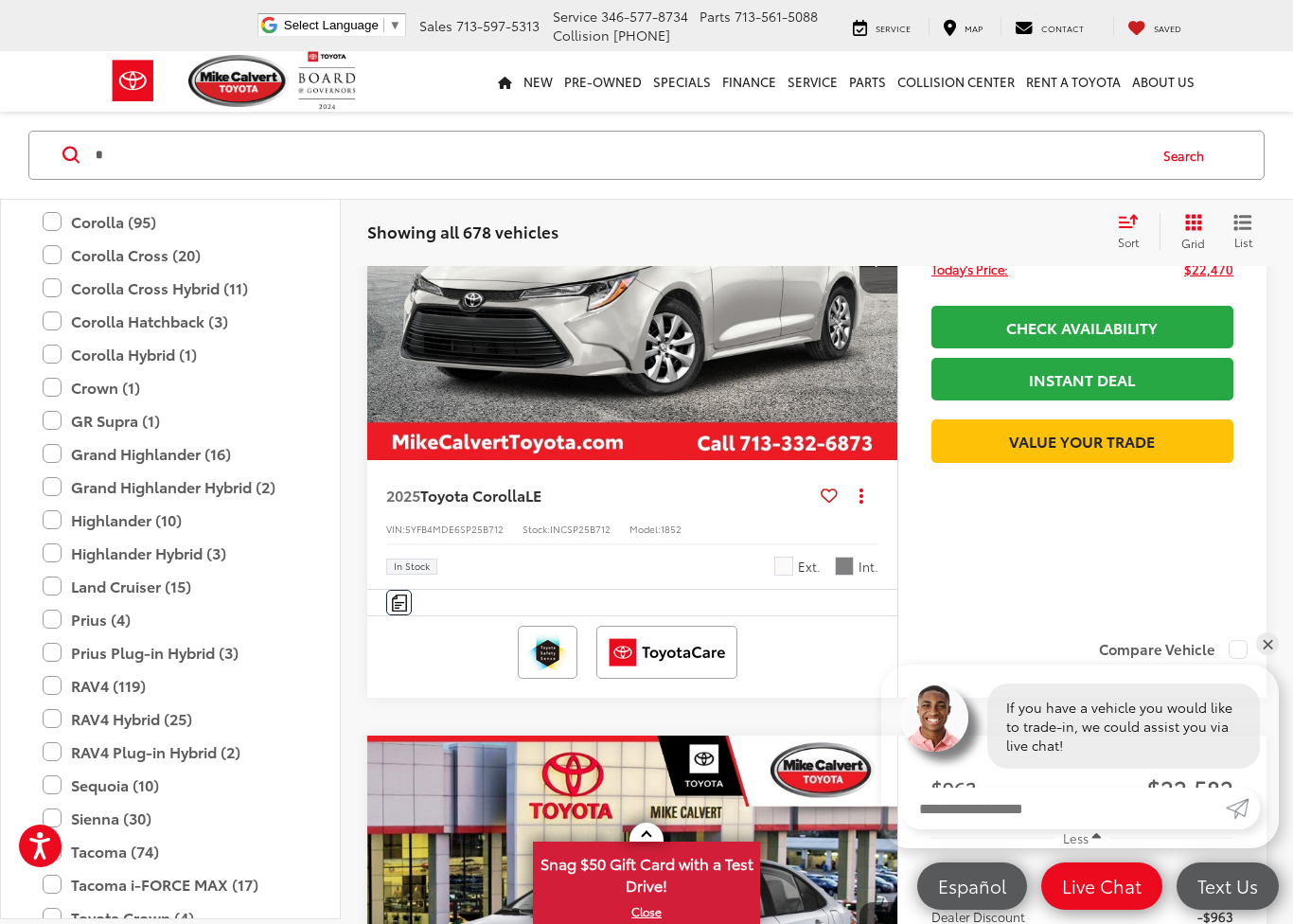 type on "*******" 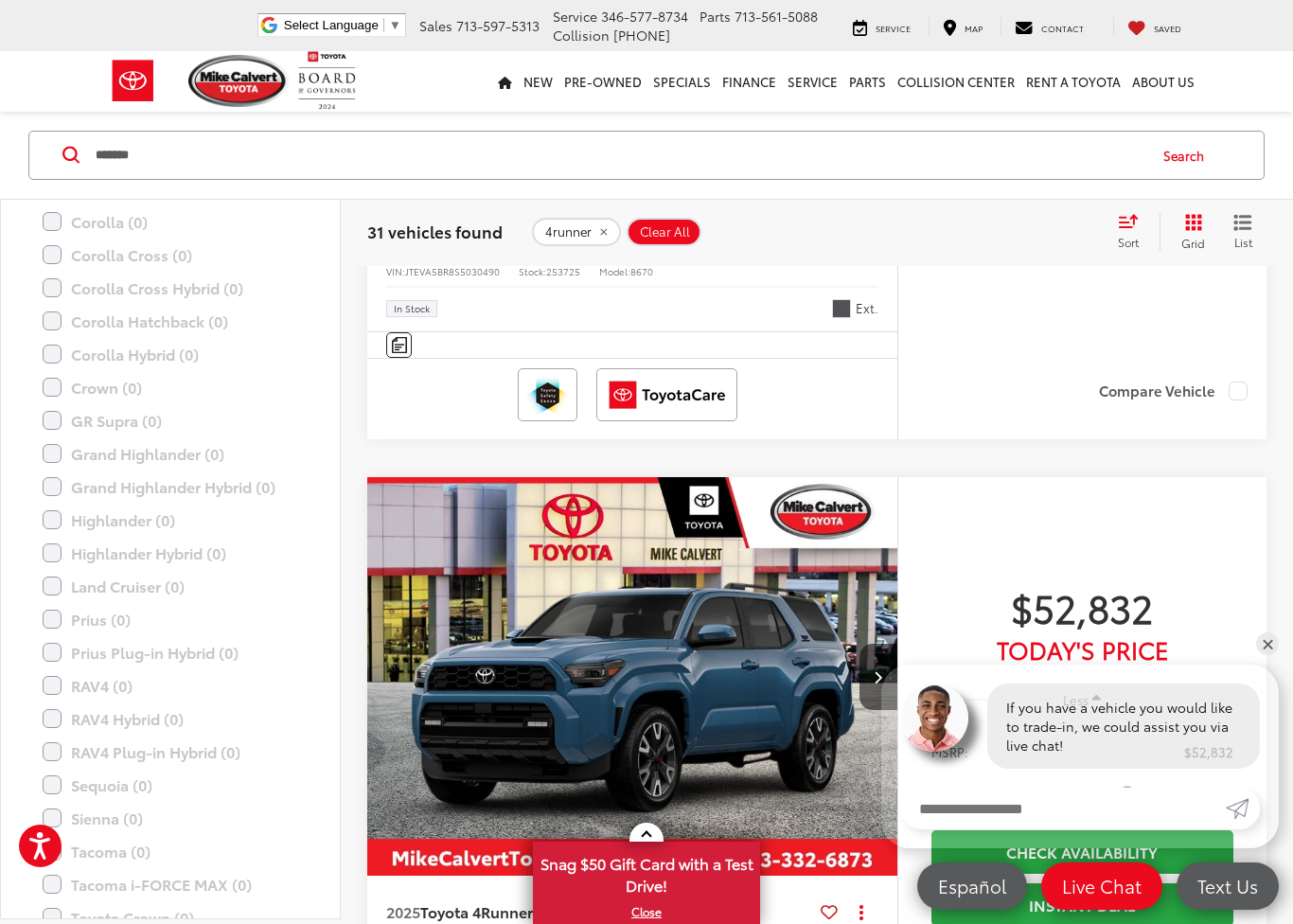 scroll, scrollTop: 6413, scrollLeft: 0, axis: vertical 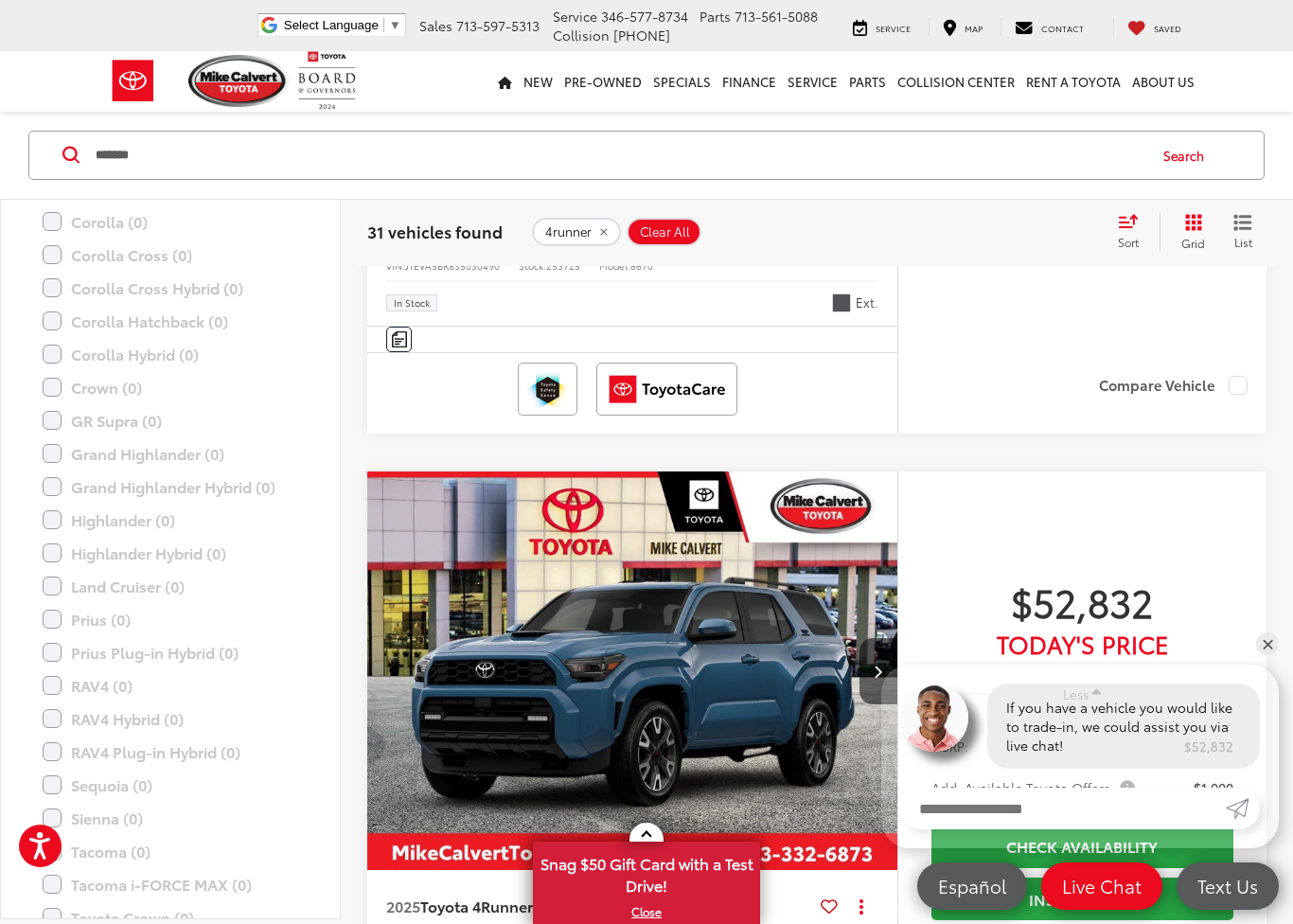 click at bounding box center (632, -3) 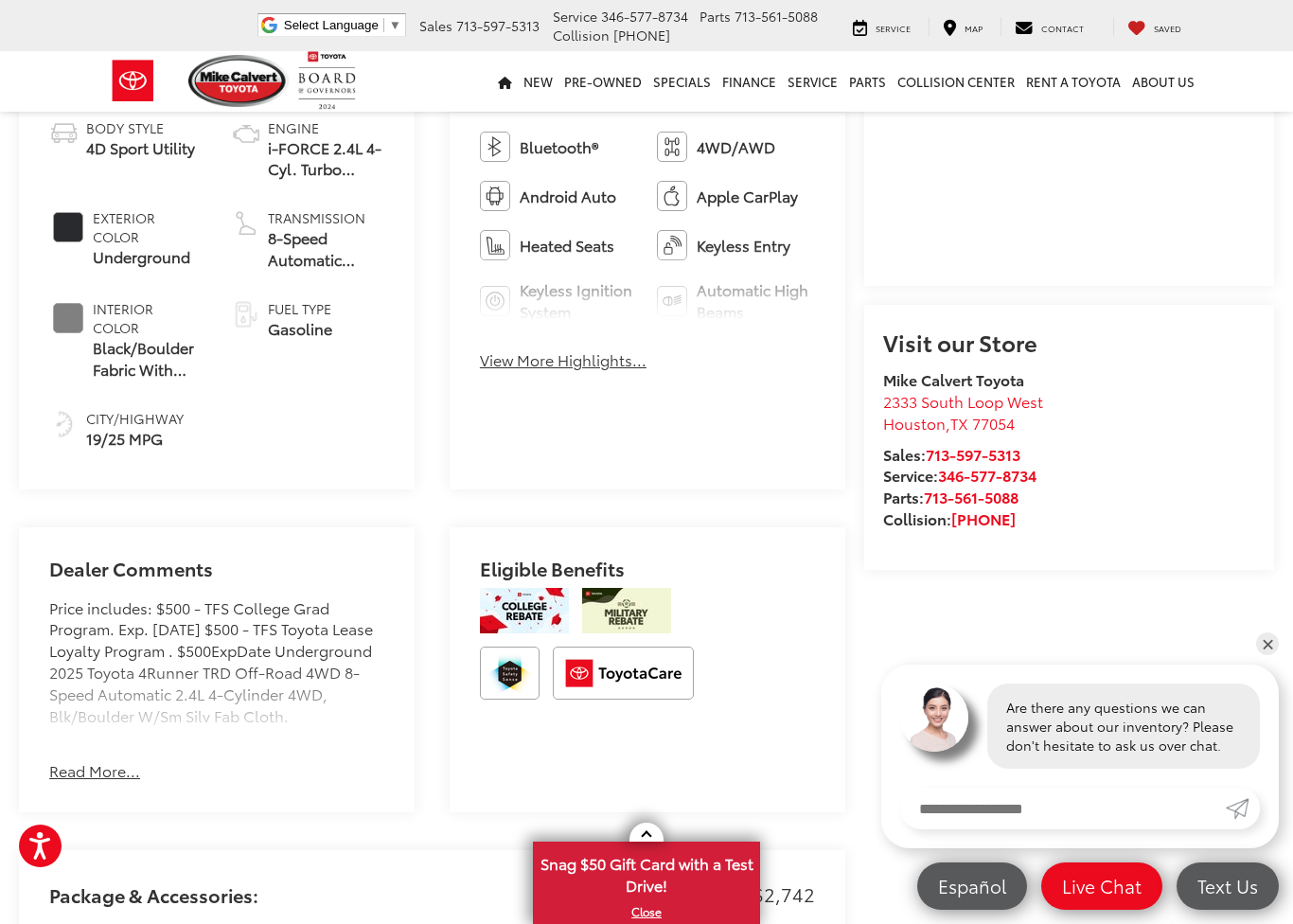 scroll, scrollTop: 1335, scrollLeft: 0, axis: vertical 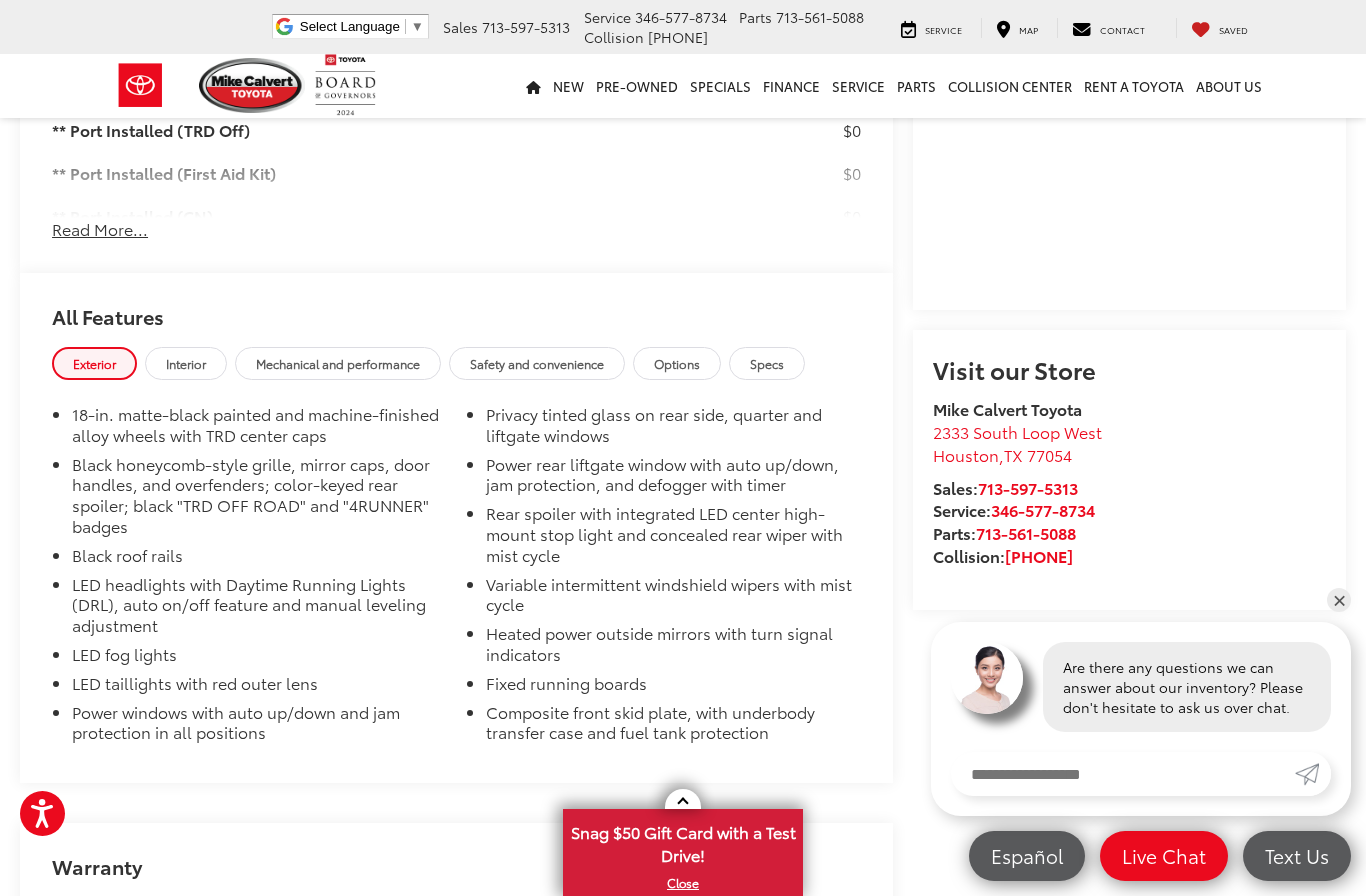 click on "Mechanical and performance" at bounding box center [338, 363] 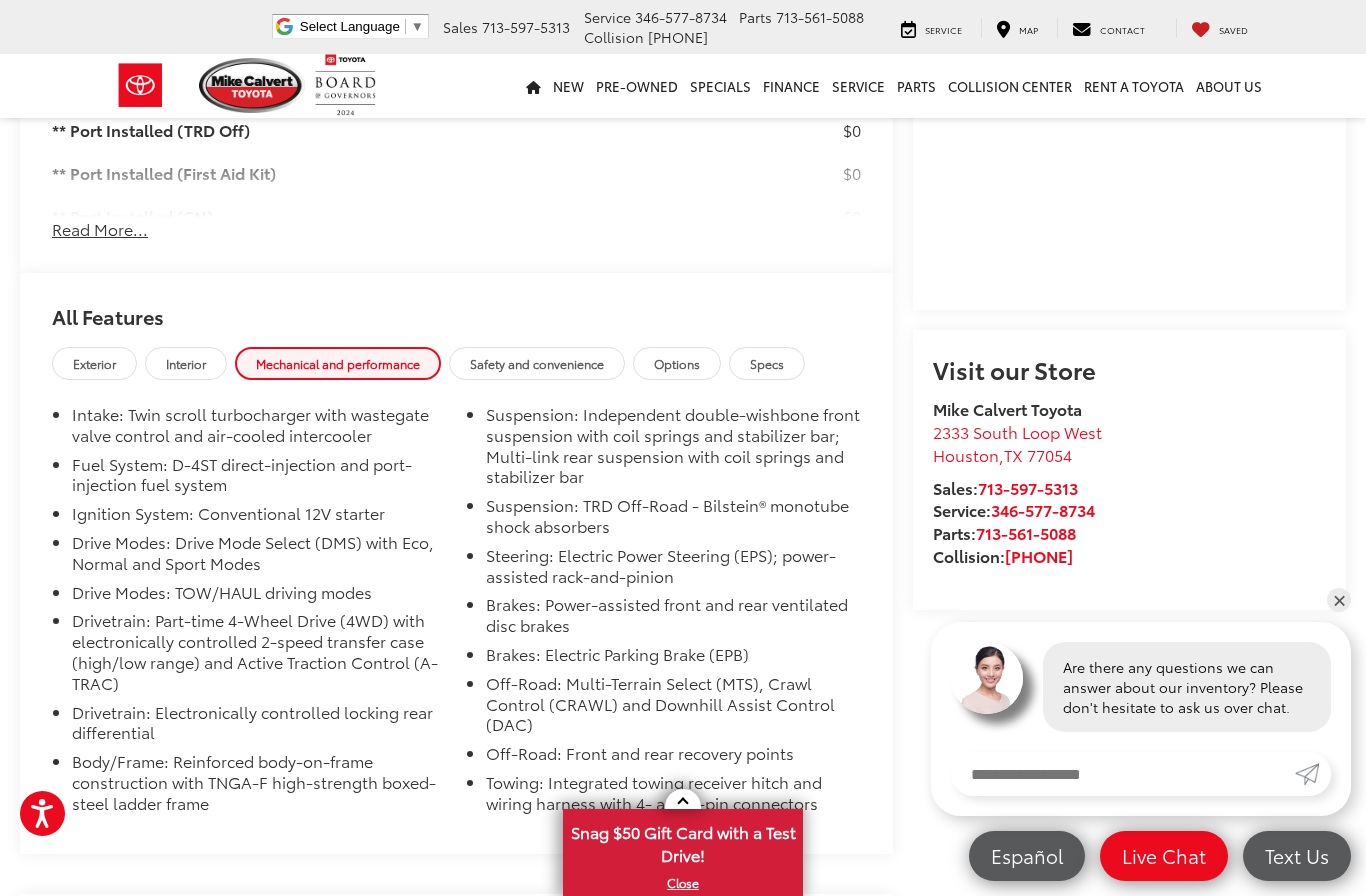 click on "Specs" at bounding box center [767, 363] 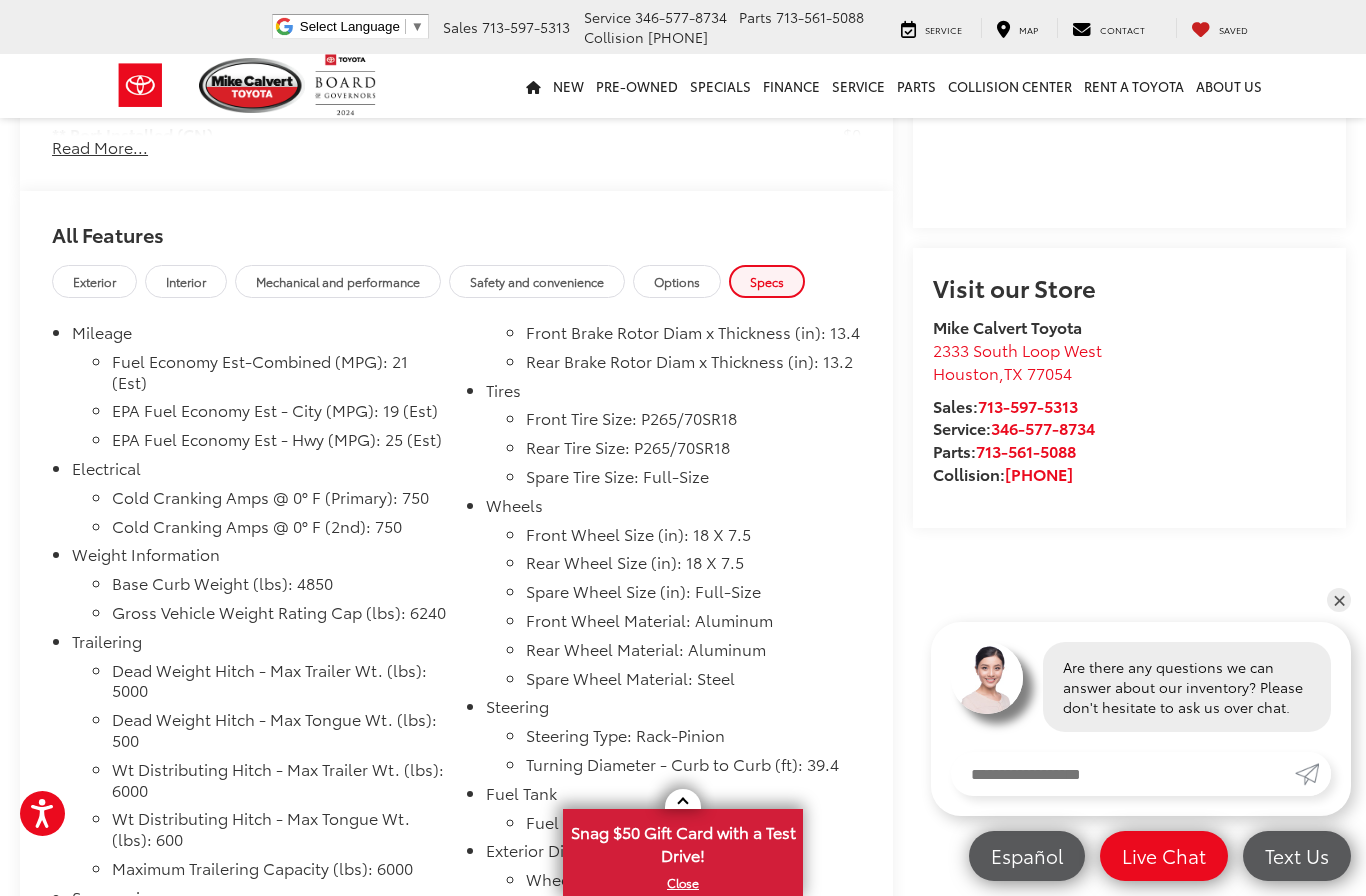 scroll, scrollTop: 1720, scrollLeft: 9, axis: both 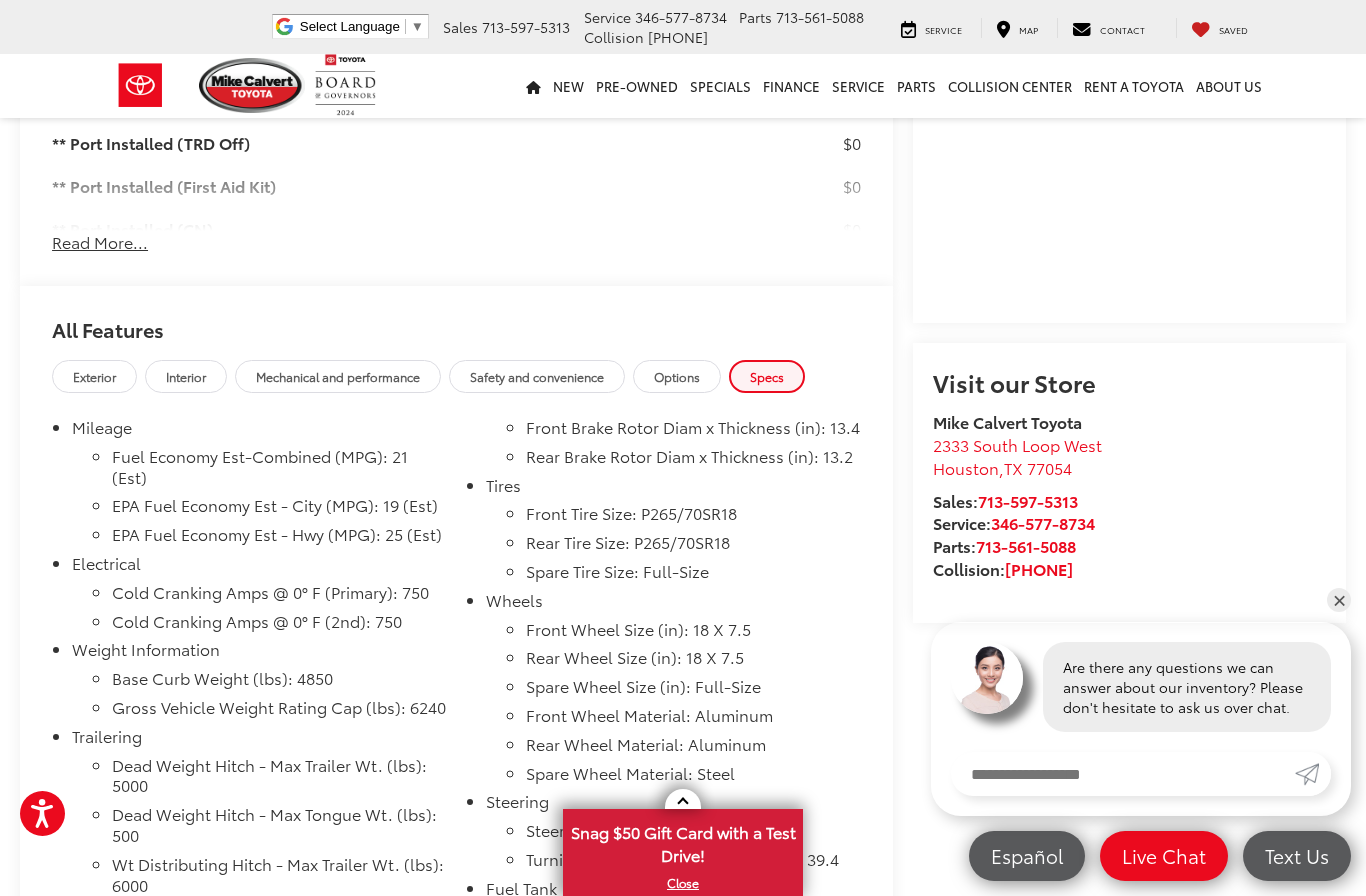 click on "Mechanical and performance" at bounding box center (338, 376) 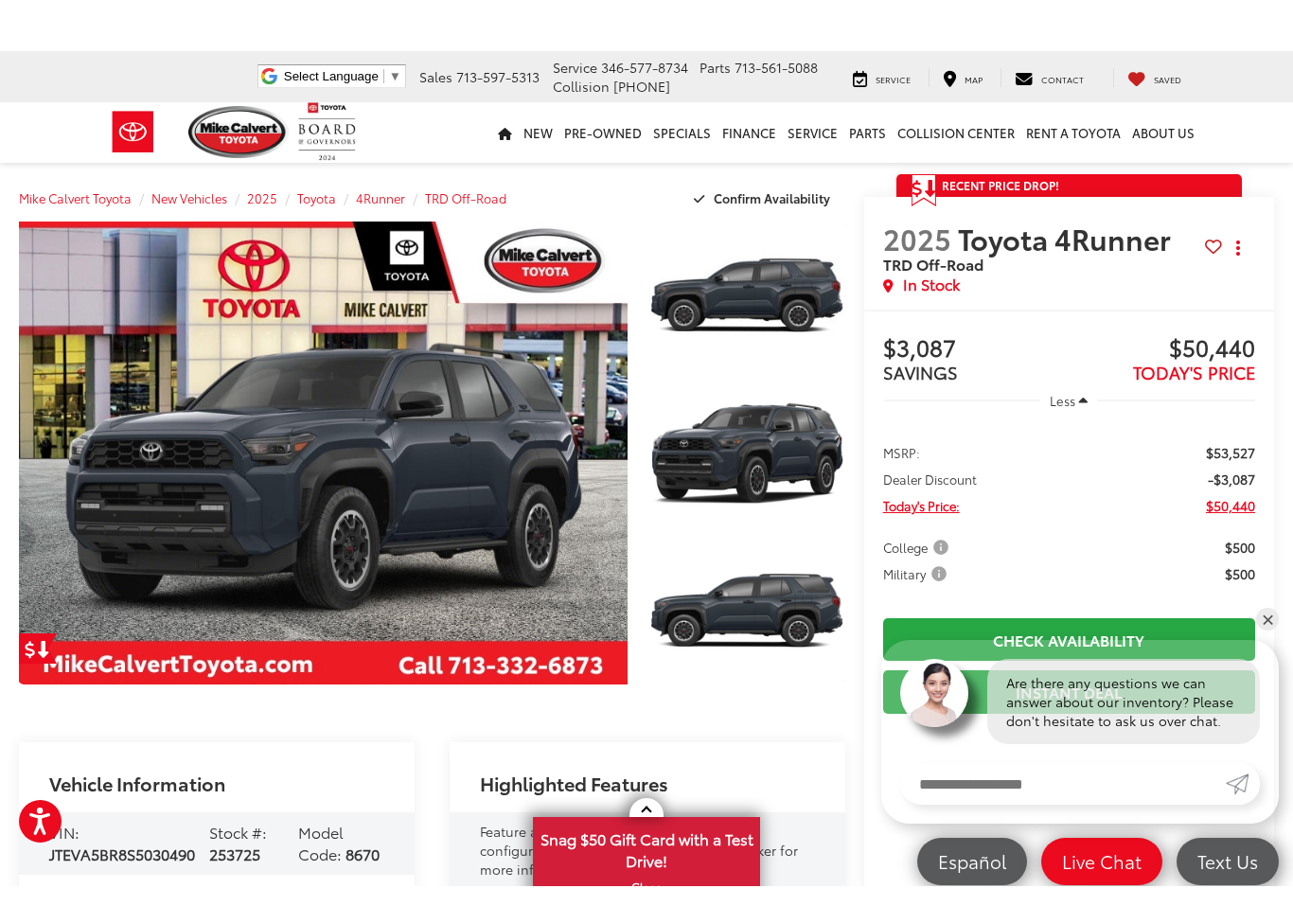 scroll, scrollTop: 84, scrollLeft: 9, axis: both 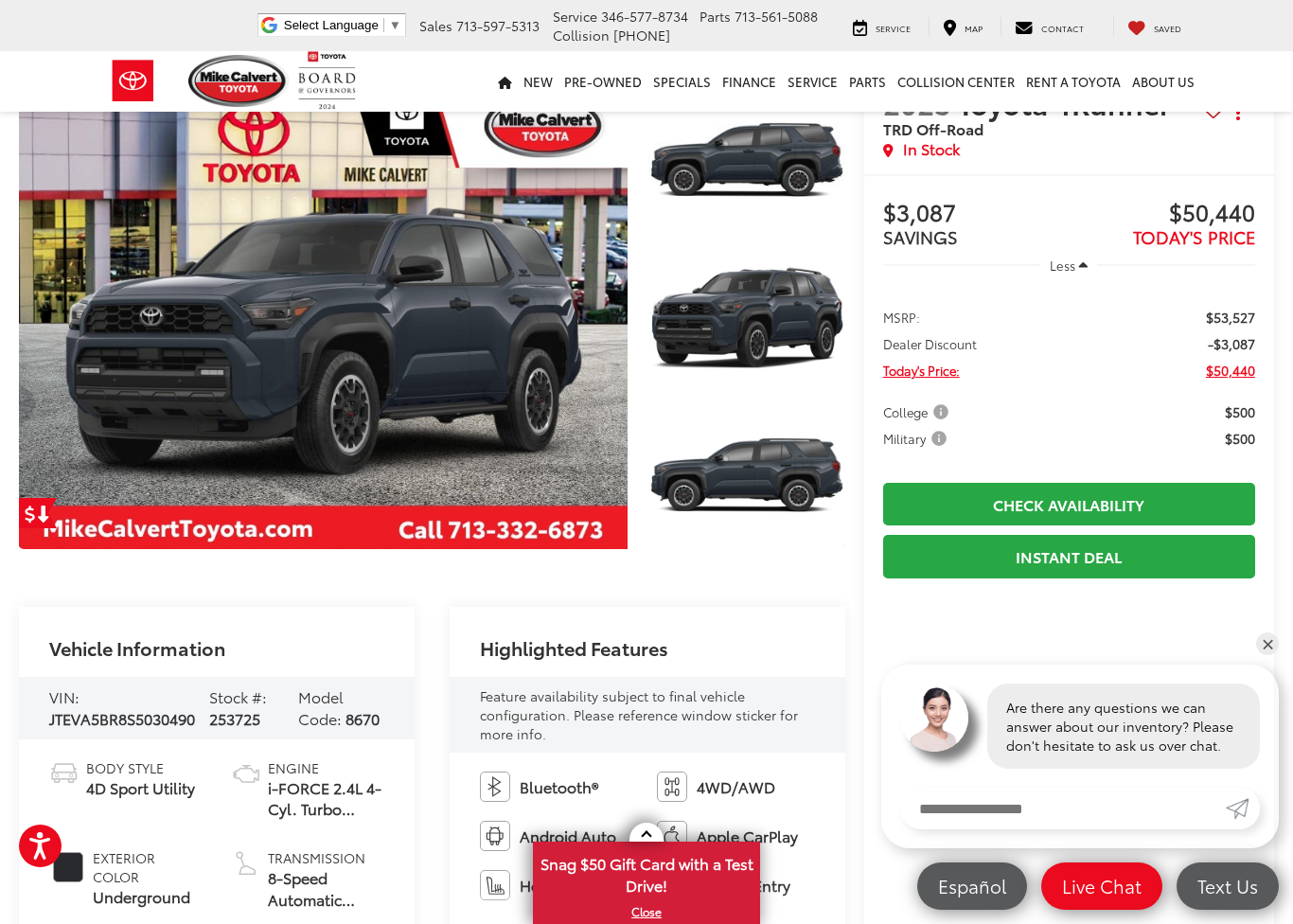 click at bounding box center (323, 317) 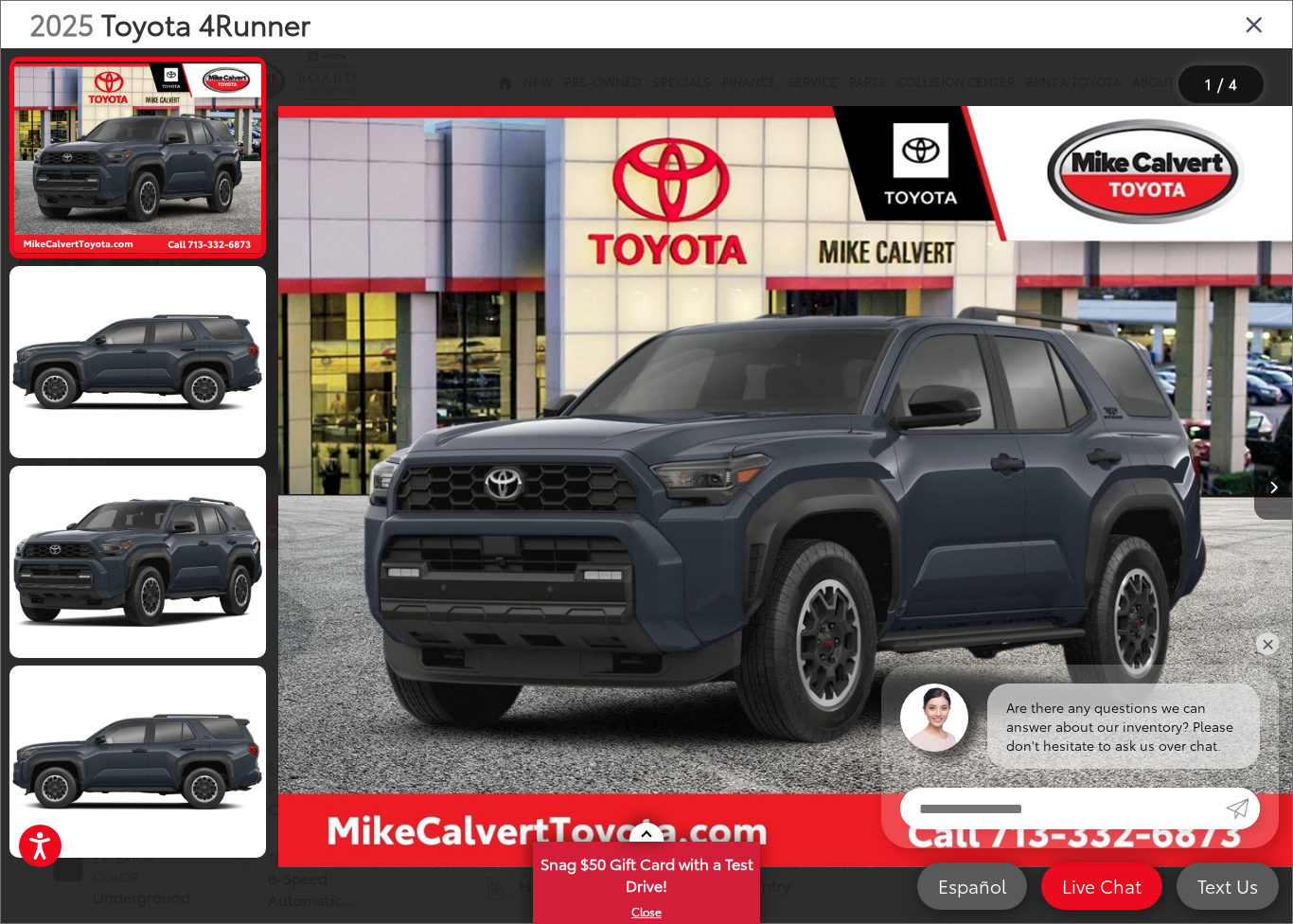 click at bounding box center [1273, 487] 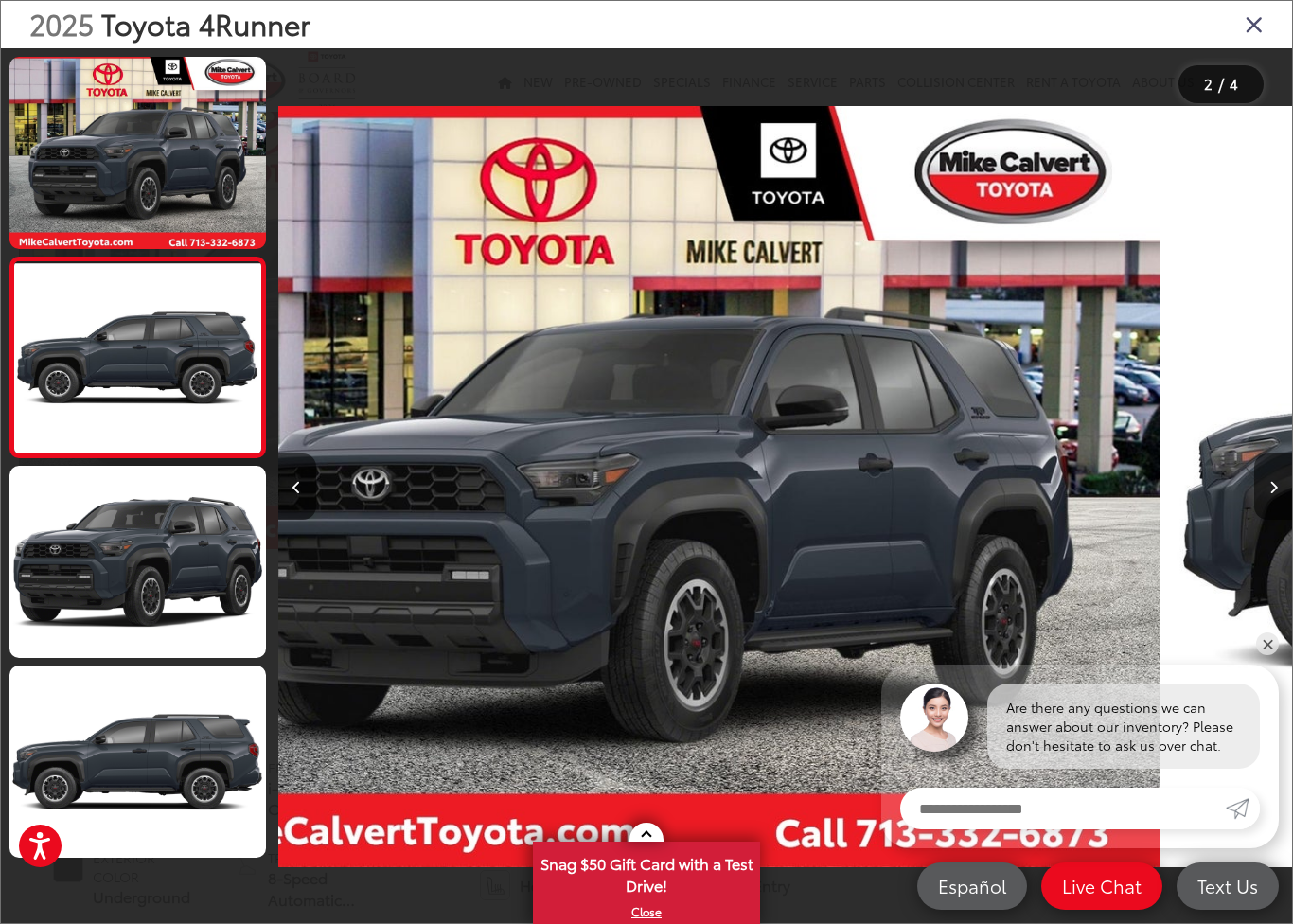 click at bounding box center (1273, 488) 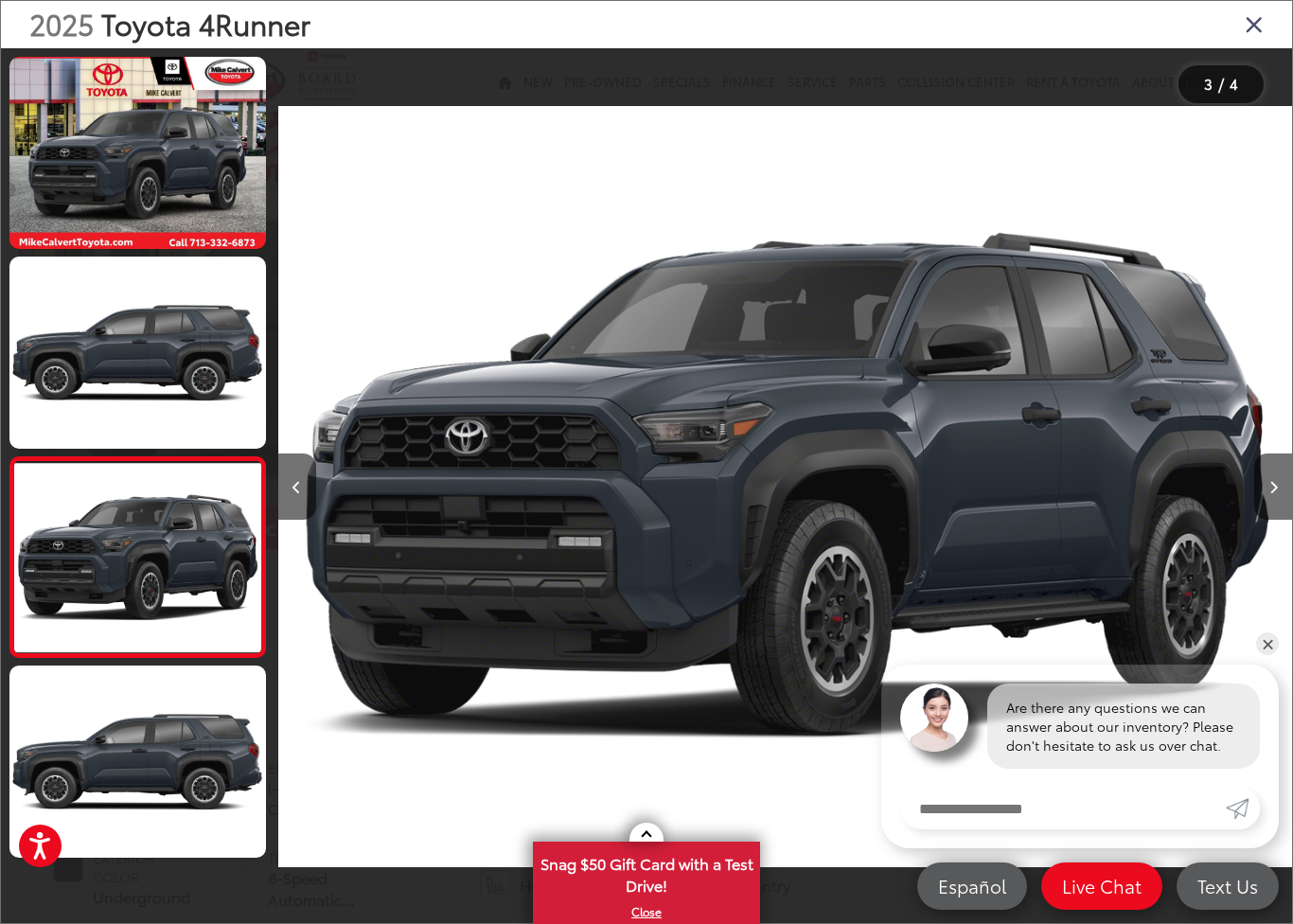 click at bounding box center (1273, 487) 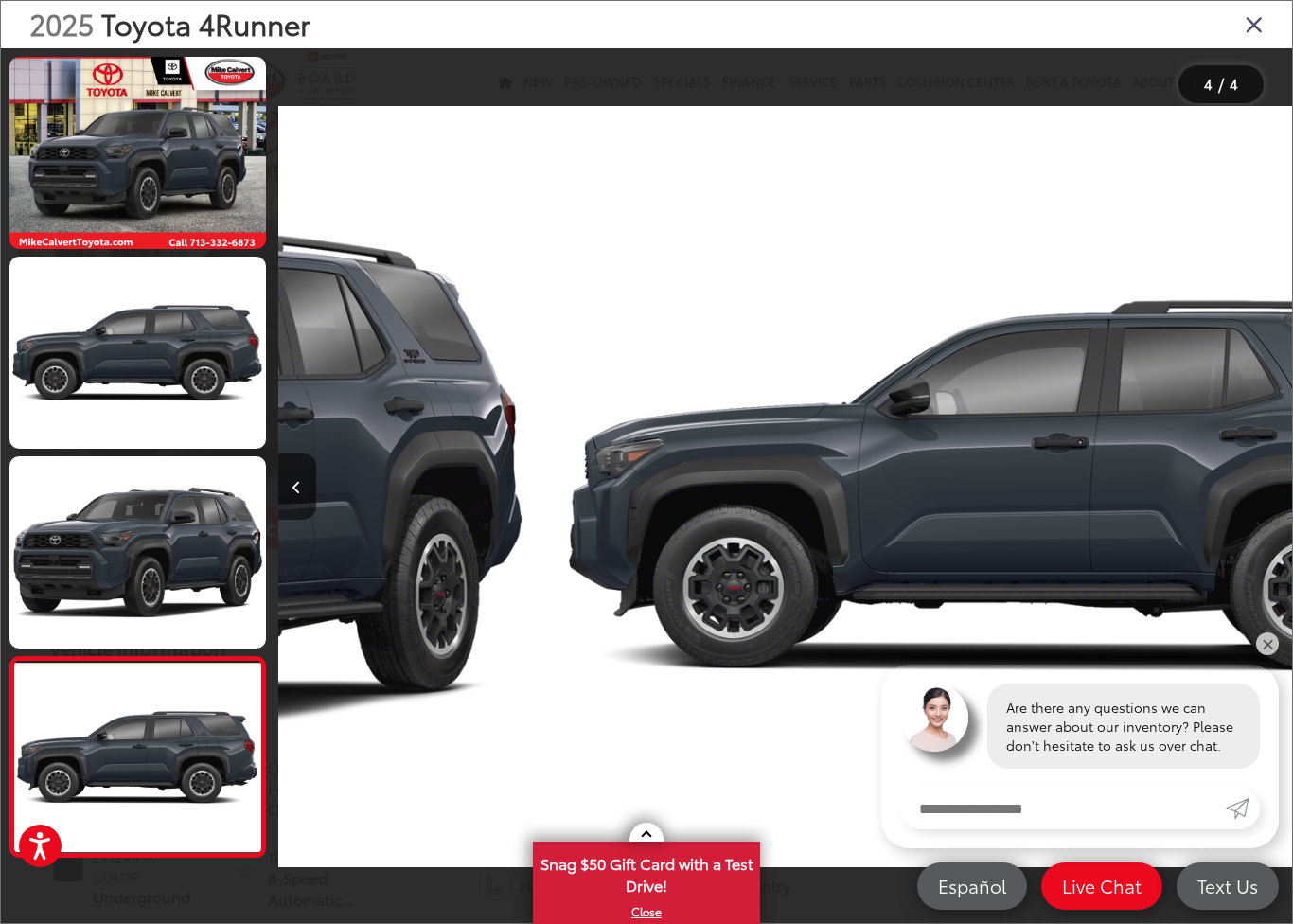 scroll, scrollTop: 0, scrollLeft: 3042, axis: horizontal 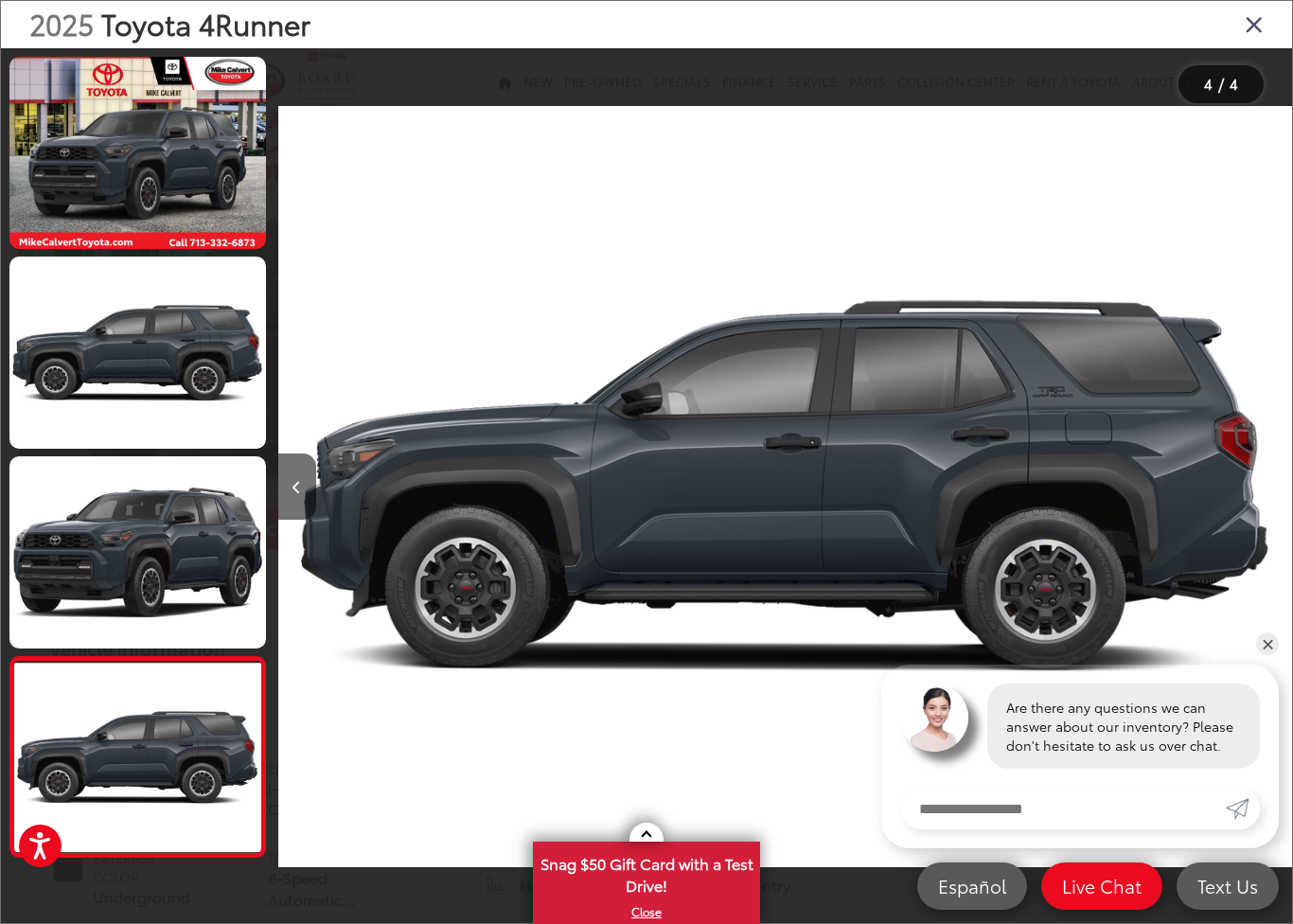 click at bounding box center (1165, 487) 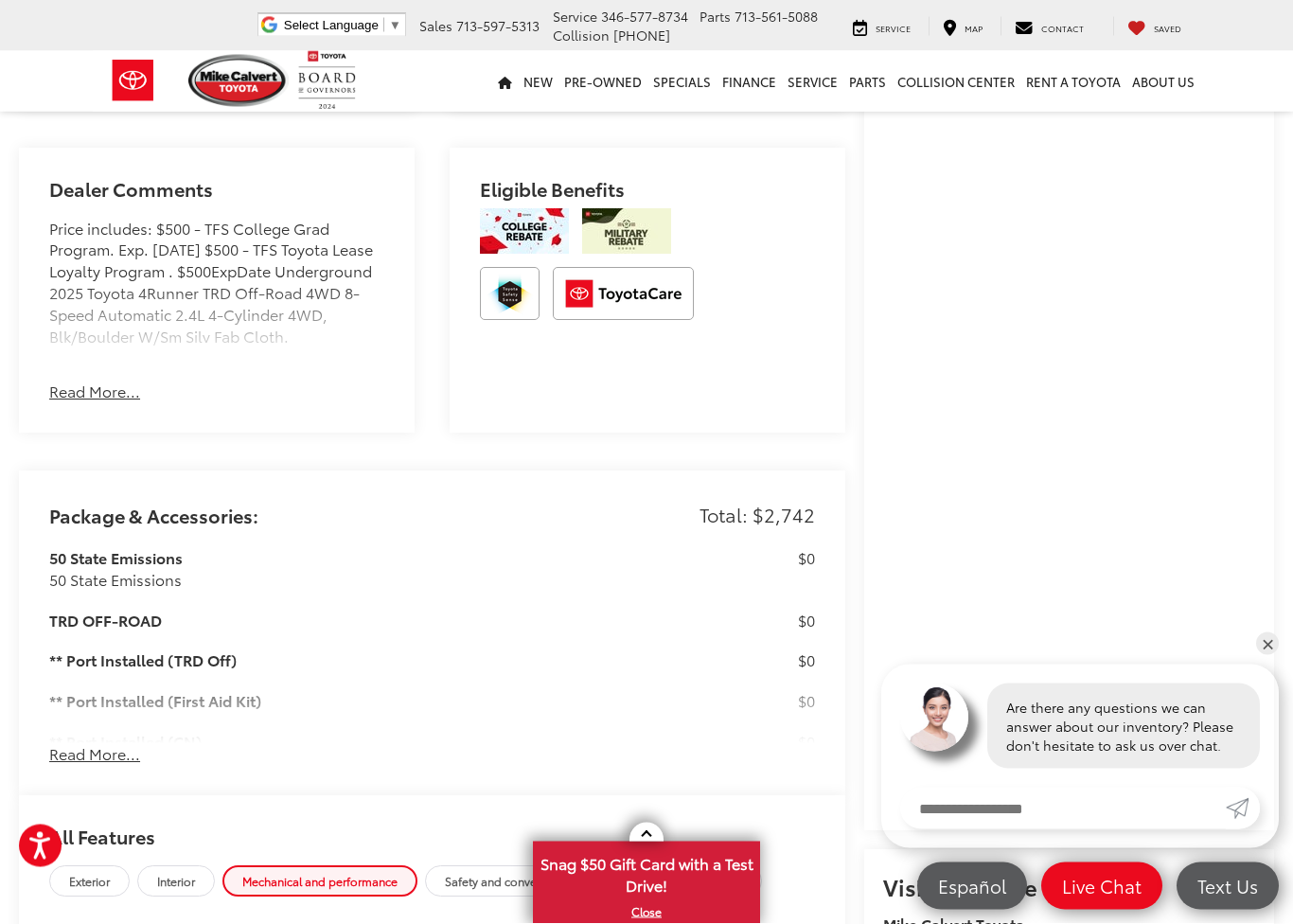 scroll, scrollTop: 1111, scrollLeft: 9, axis: both 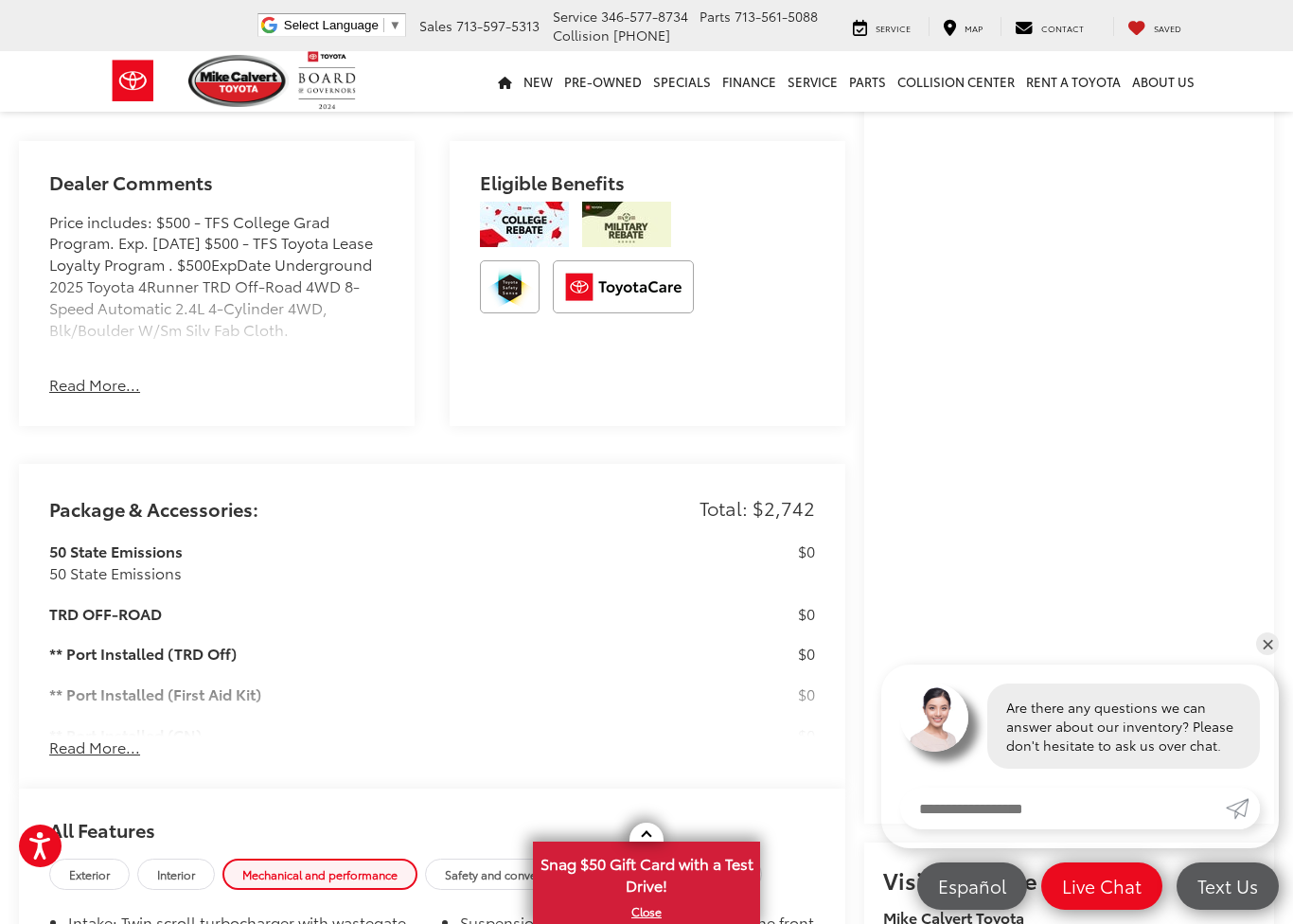 click on "Read More..." at bounding box center [95, 384] 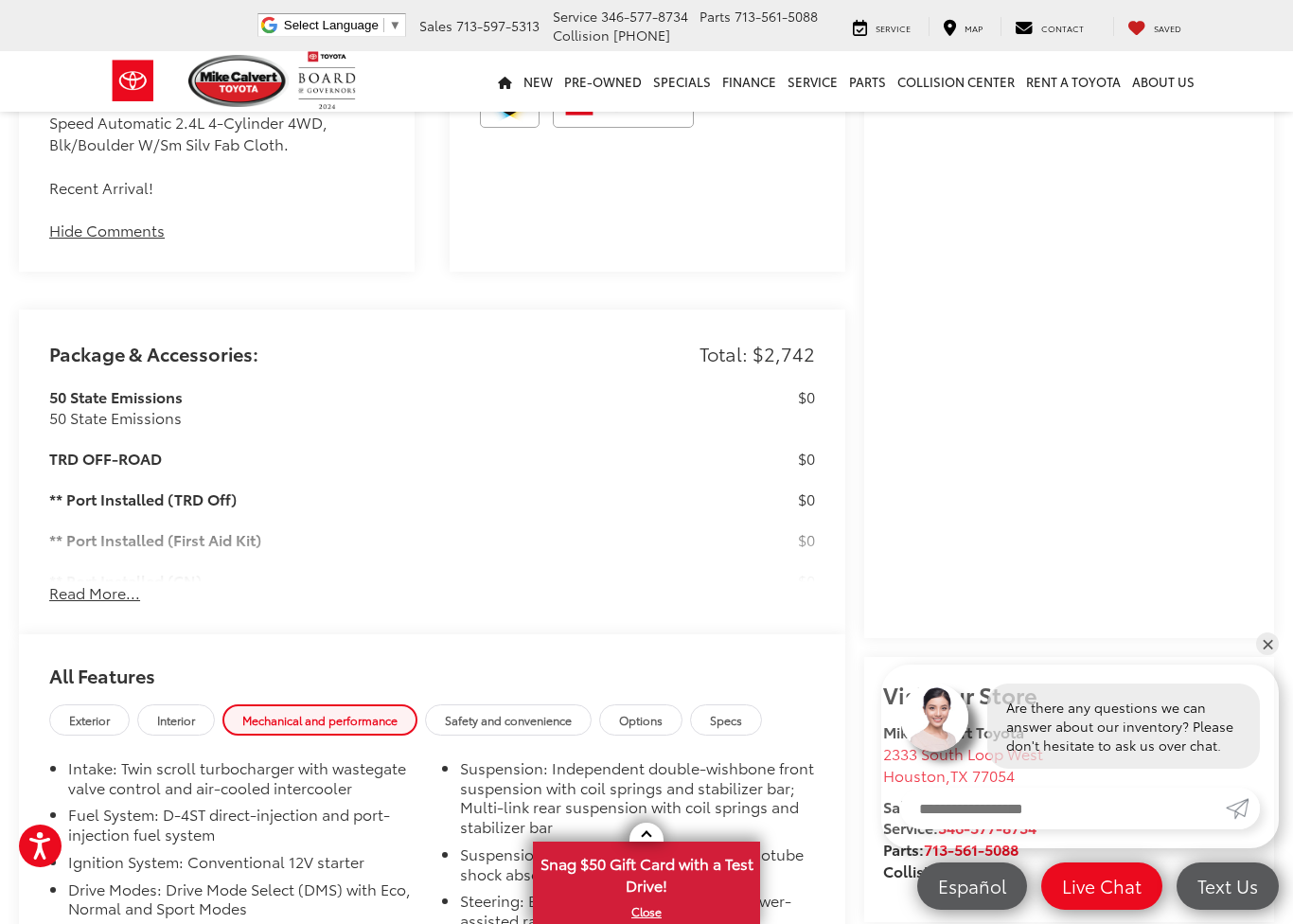 scroll, scrollTop: 1406, scrollLeft: 9, axis: both 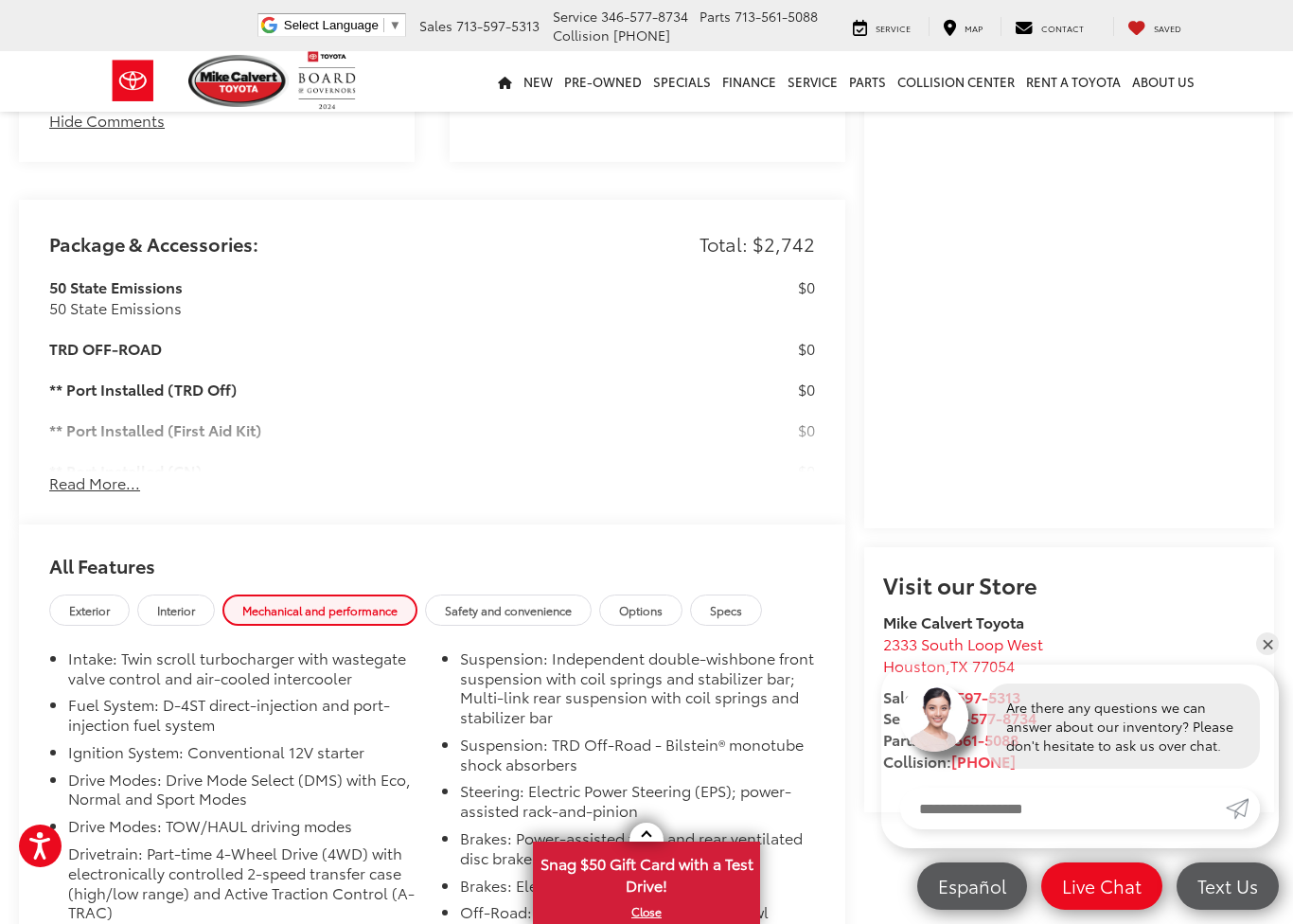 click on "Read More..." at bounding box center [95, 483] 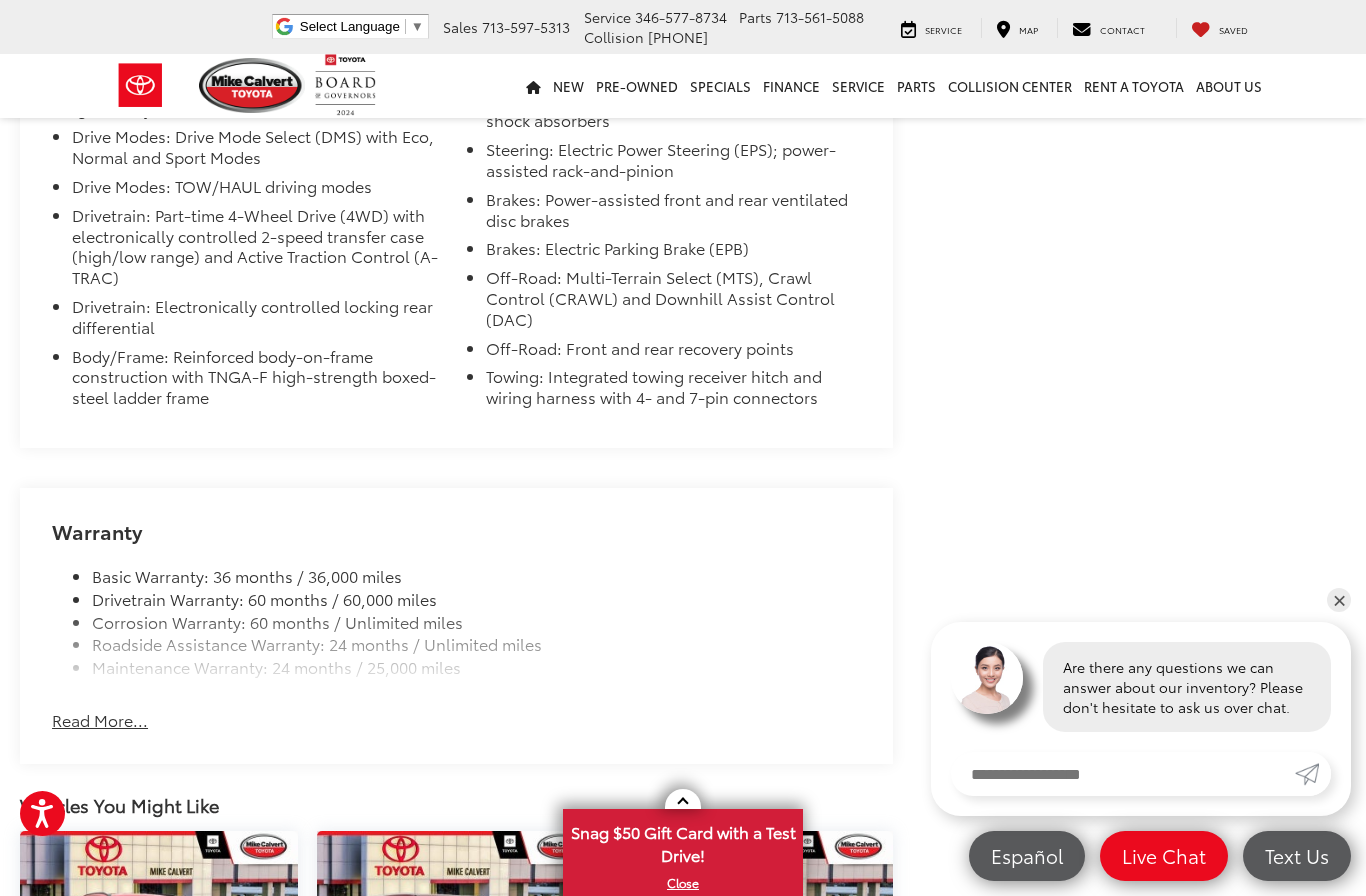 scroll, scrollTop: 3819, scrollLeft: 9, axis: both 